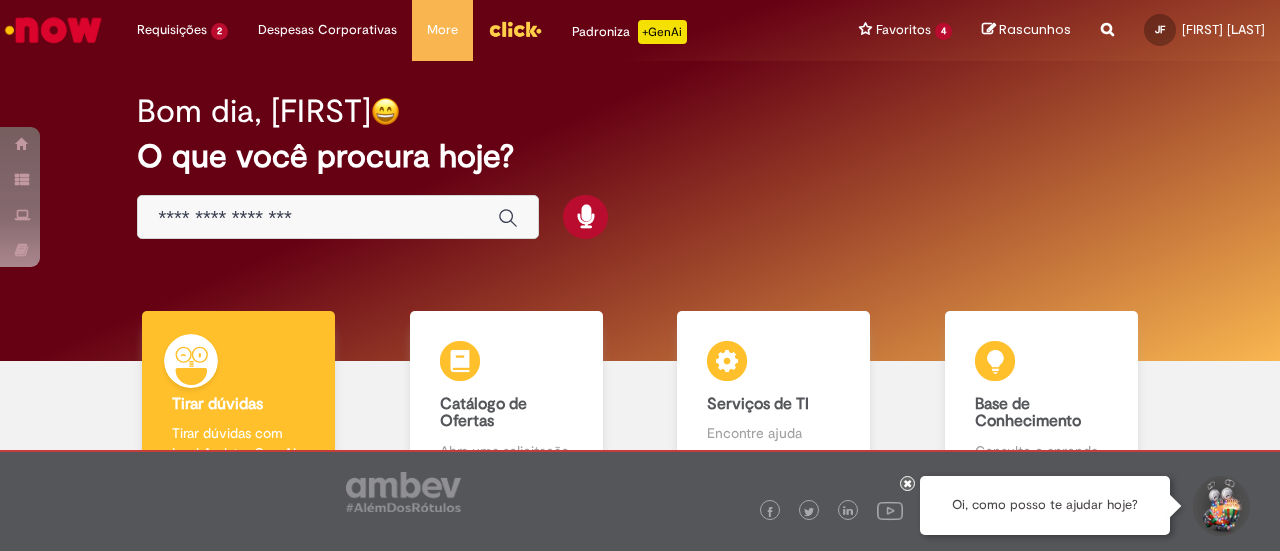 scroll, scrollTop: 0, scrollLeft: 0, axis: both 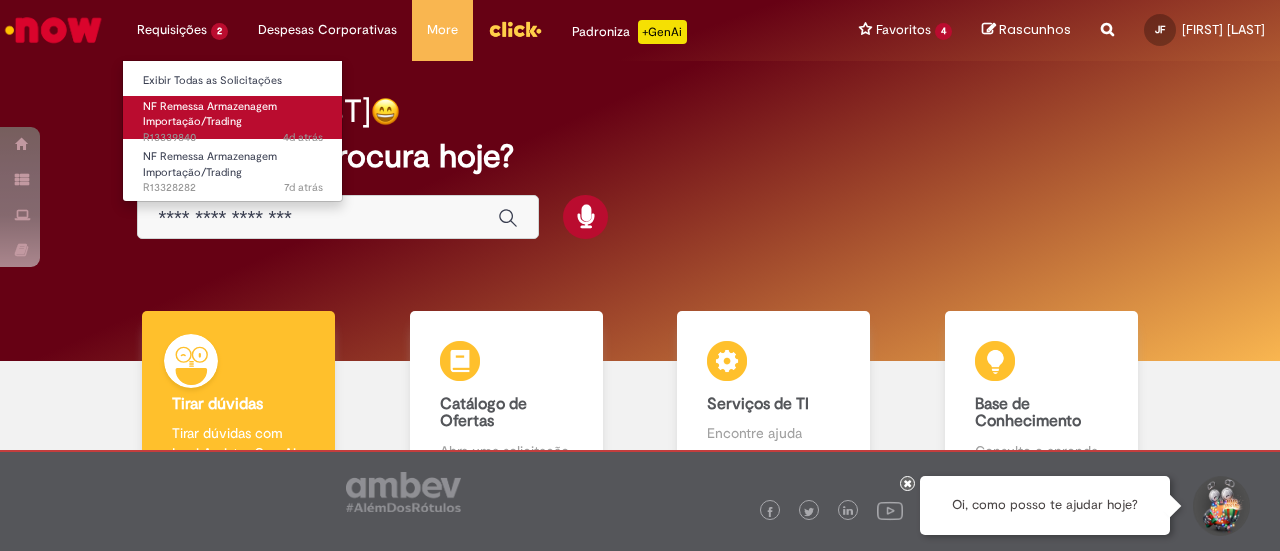 click on "4d atrás 4 dias atrás  R13339840" at bounding box center (233, 138) 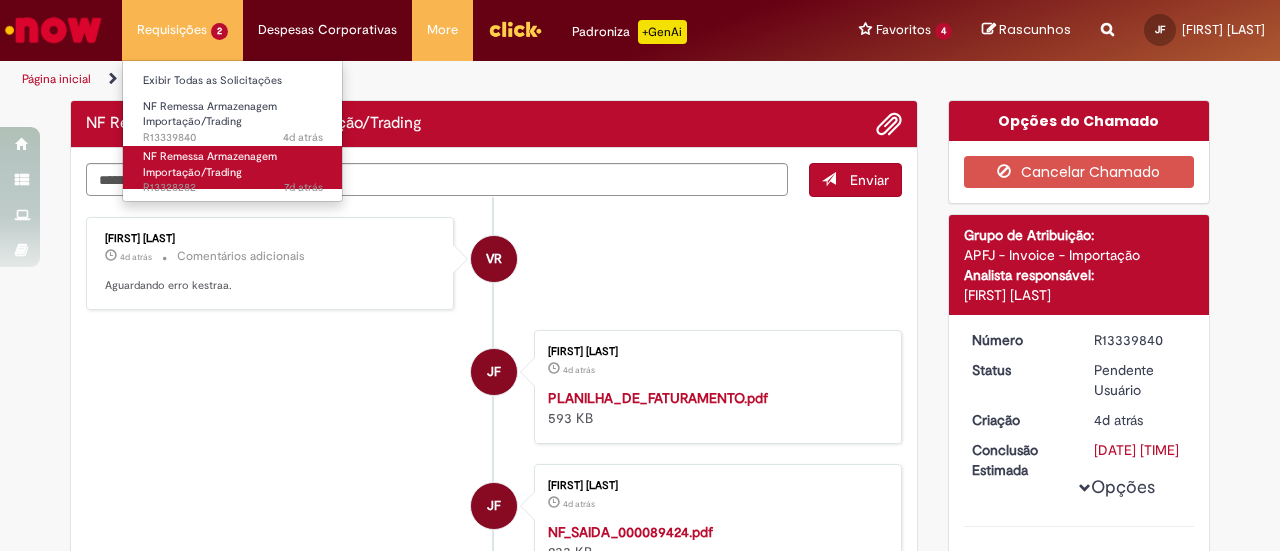 click on "NF Remessa Armazenagem Importação/Trading" at bounding box center (210, 164) 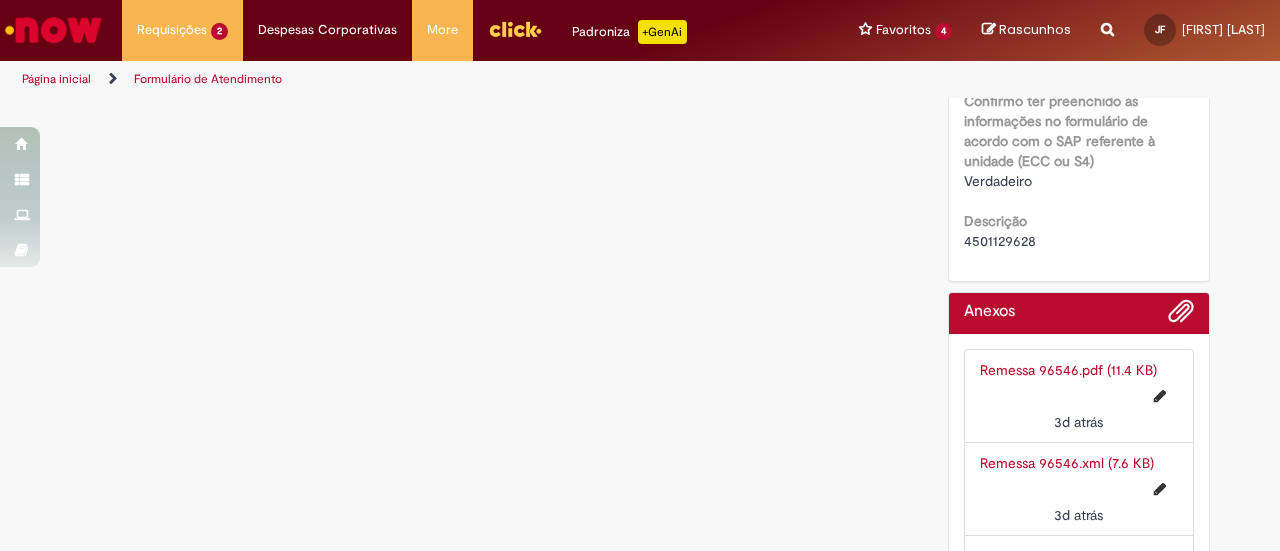 scroll, scrollTop: 2118, scrollLeft: 0, axis: vertical 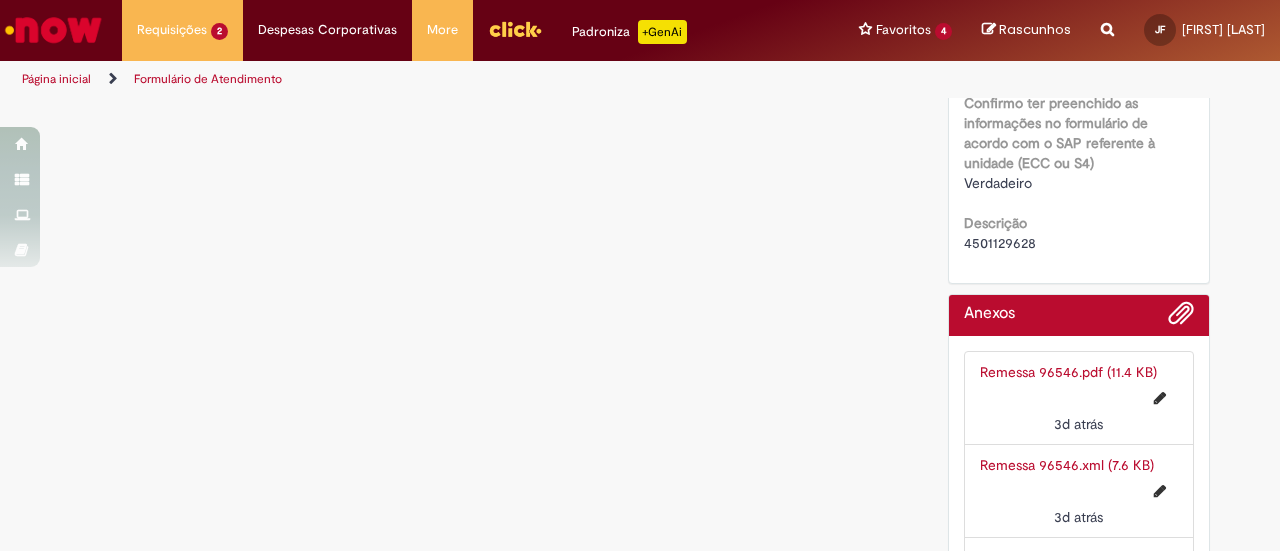 click on "4501129628" at bounding box center (1000, 243) 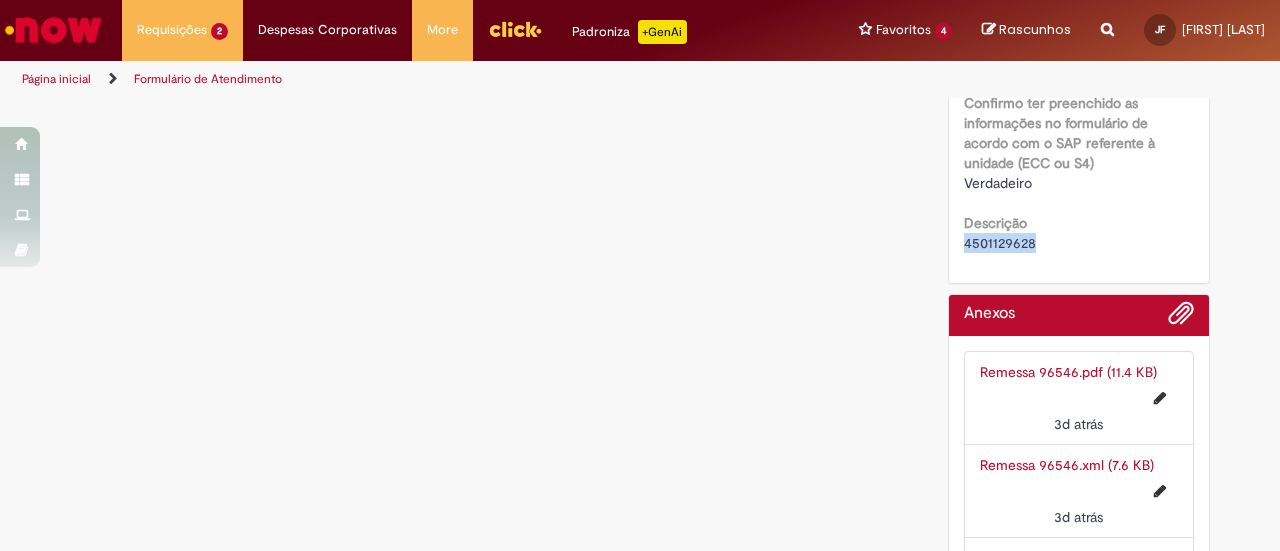 click on "4501129628" at bounding box center [1000, 243] 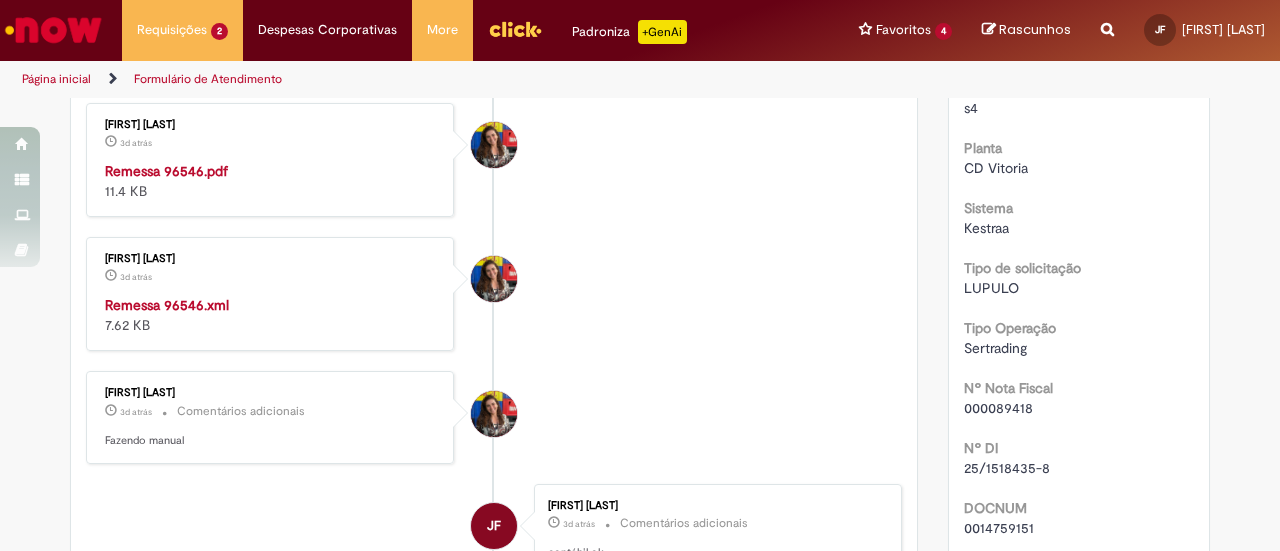 scroll, scrollTop: 545, scrollLeft: 0, axis: vertical 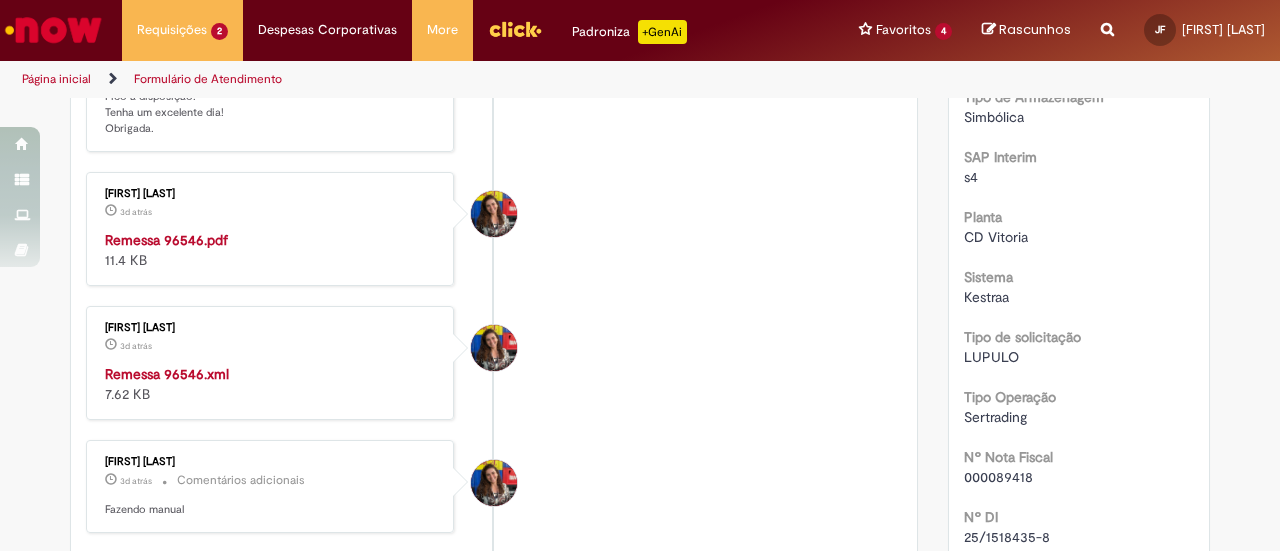 click on "Remessa 96546.pdf" at bounding box center (166, 240) 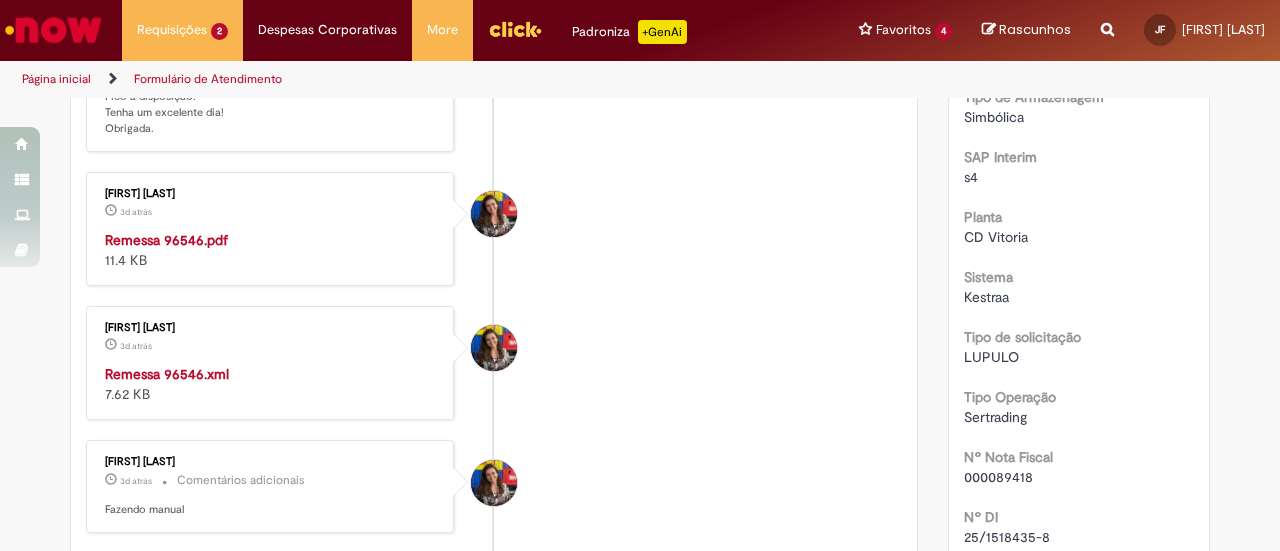 click on "Remessa 96546.xml" at bounding box center [167, 374] 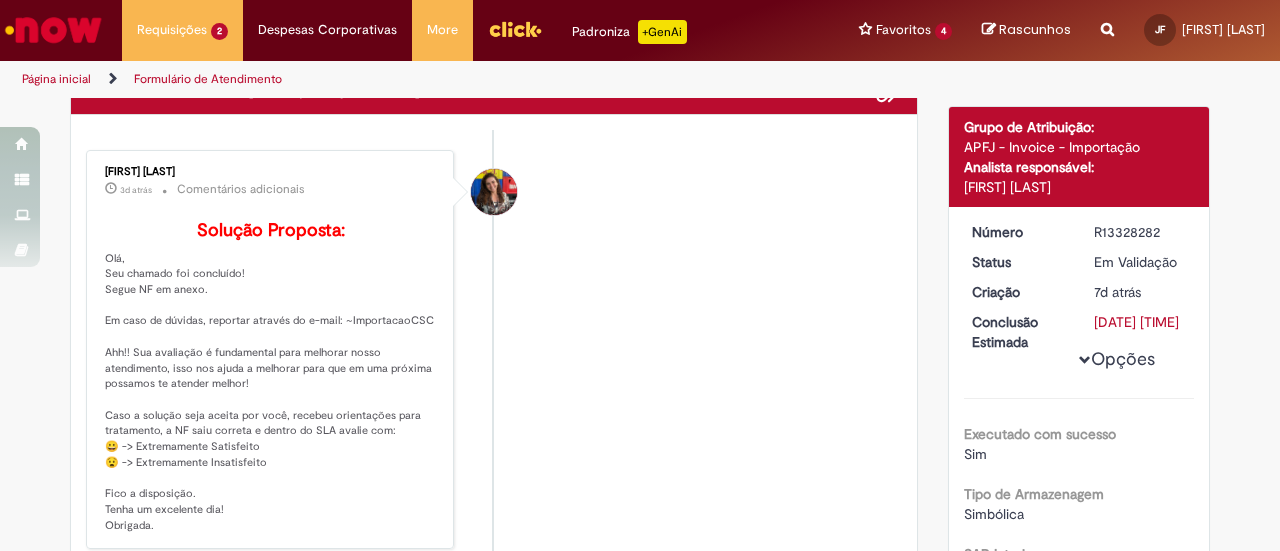 scroll, scrollTop: 0, scrollLeft: 0, axis: both 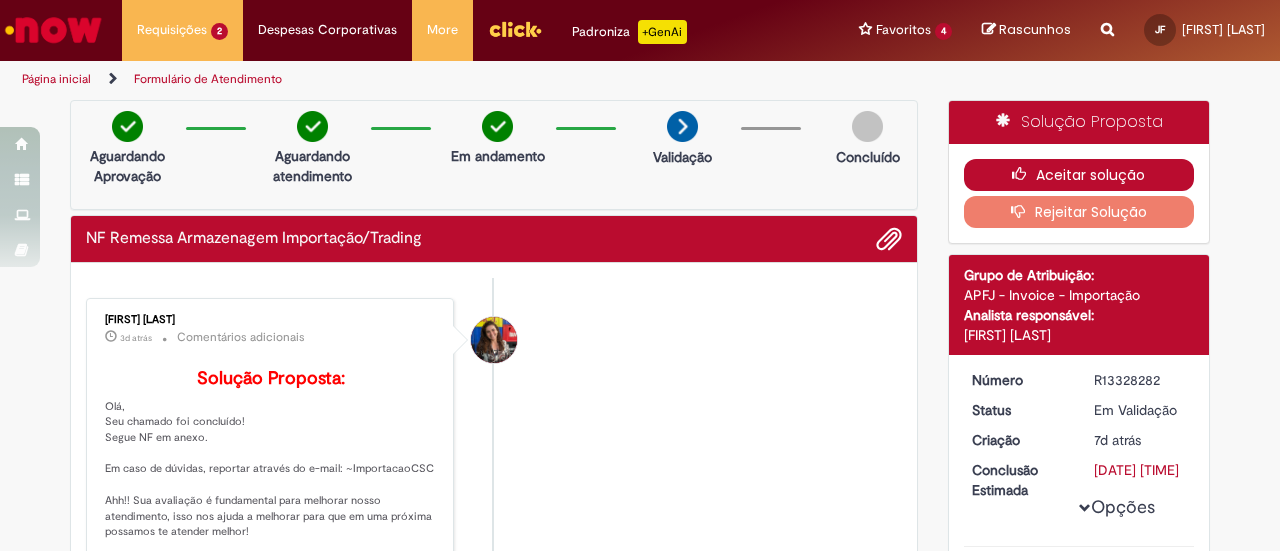 click on "Aceitar solução" at bounding box center (1079, 175) 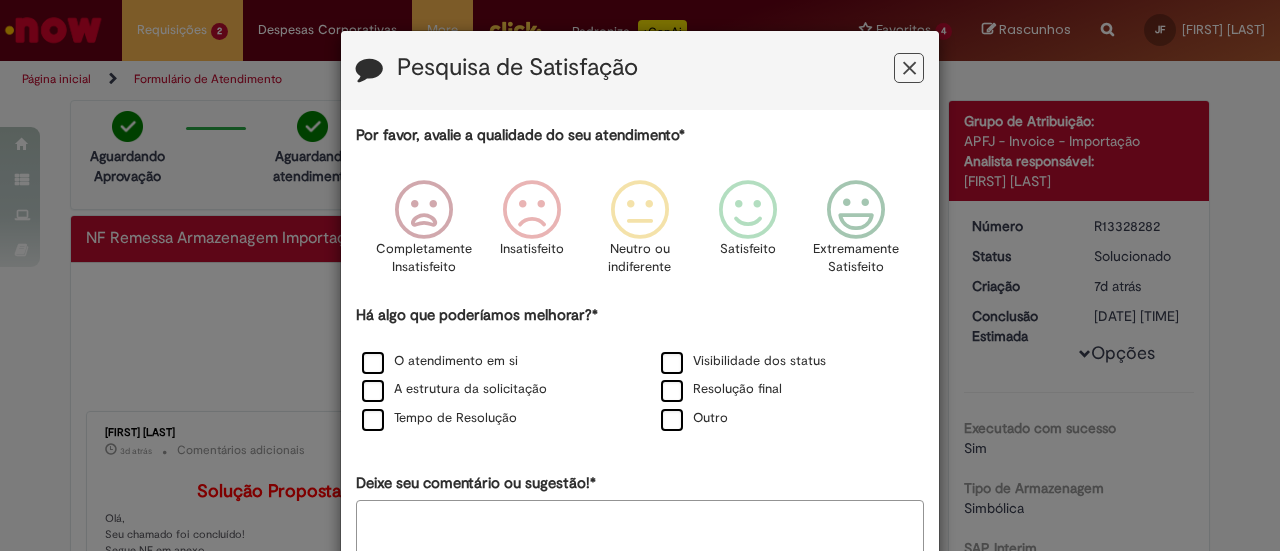 click at bounding box center [909, 68] 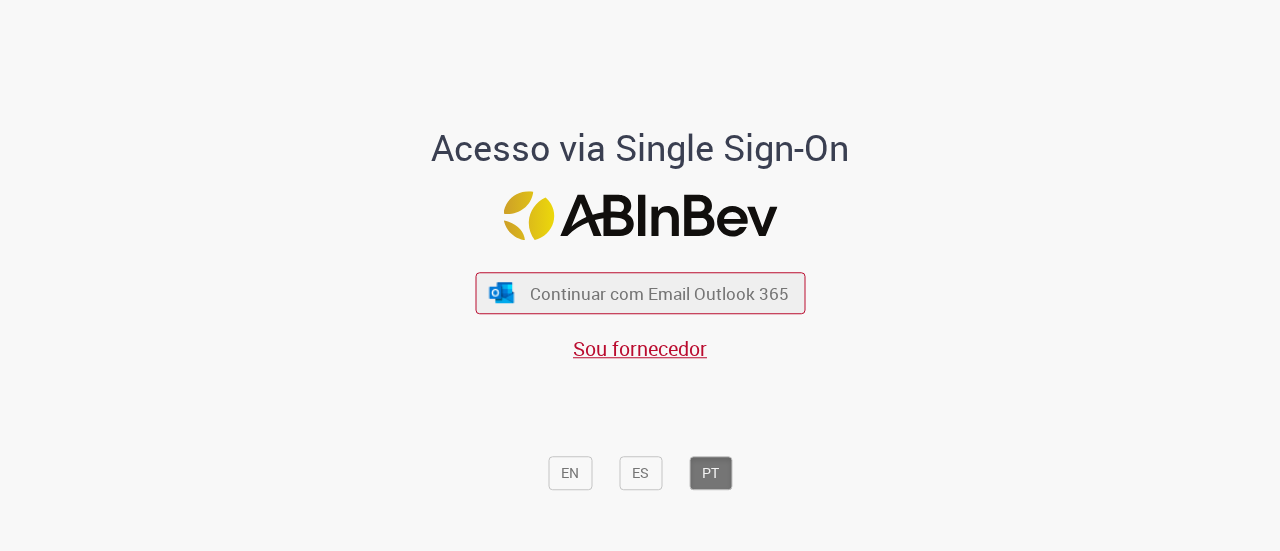 scroll, scrollTop: 0, scrollLeft: 0, axis: both 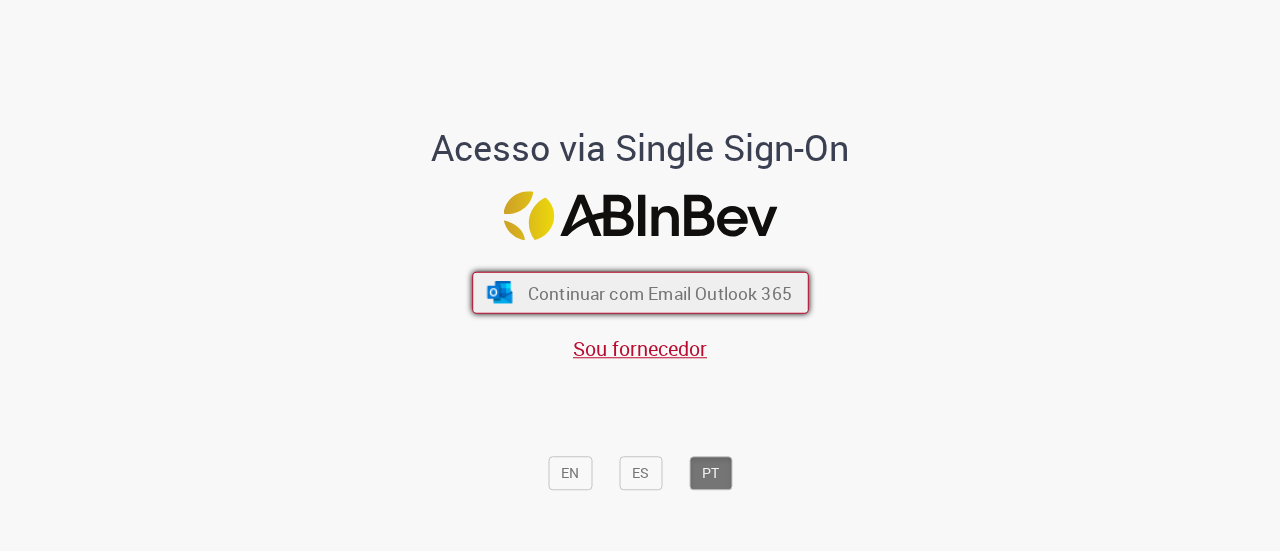 click on "Continuar com Email Outlook 365" at bounding box center (659, 292) 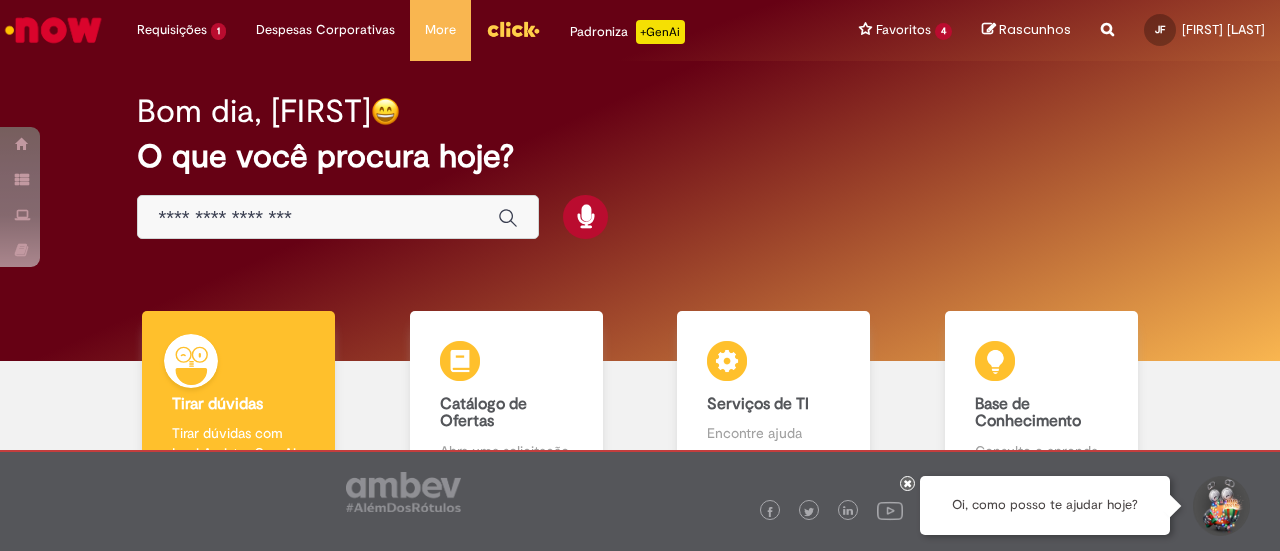 scroll, scrollTop: 0, scrollLeft: 0, axis: both 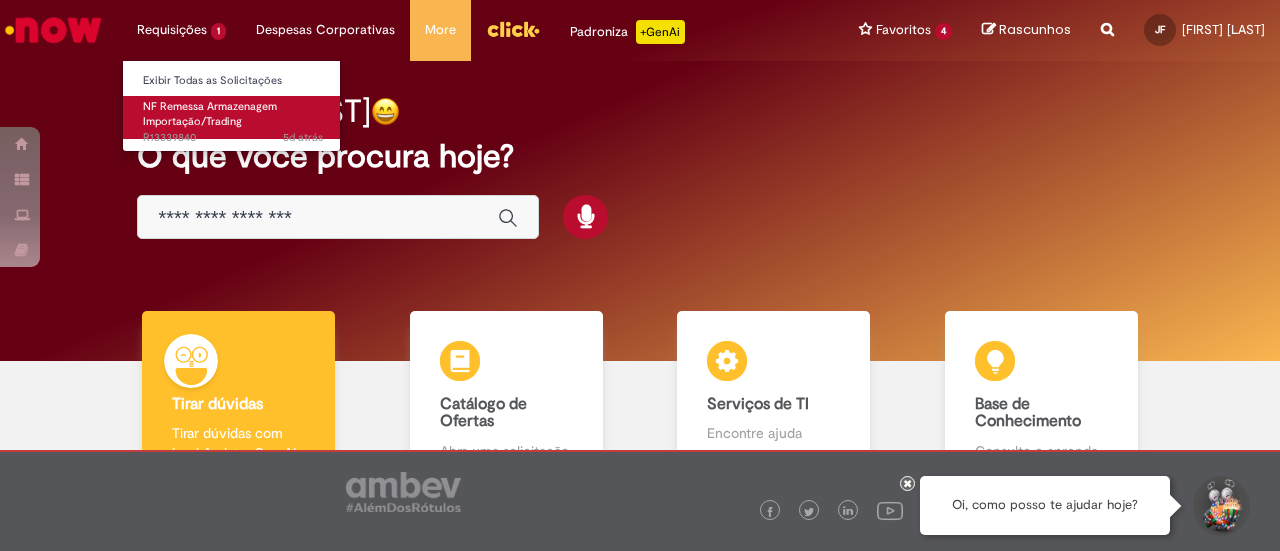 click on "NF Remessa Armazenagem Importação/Trading" at bounding box center (210, 114) 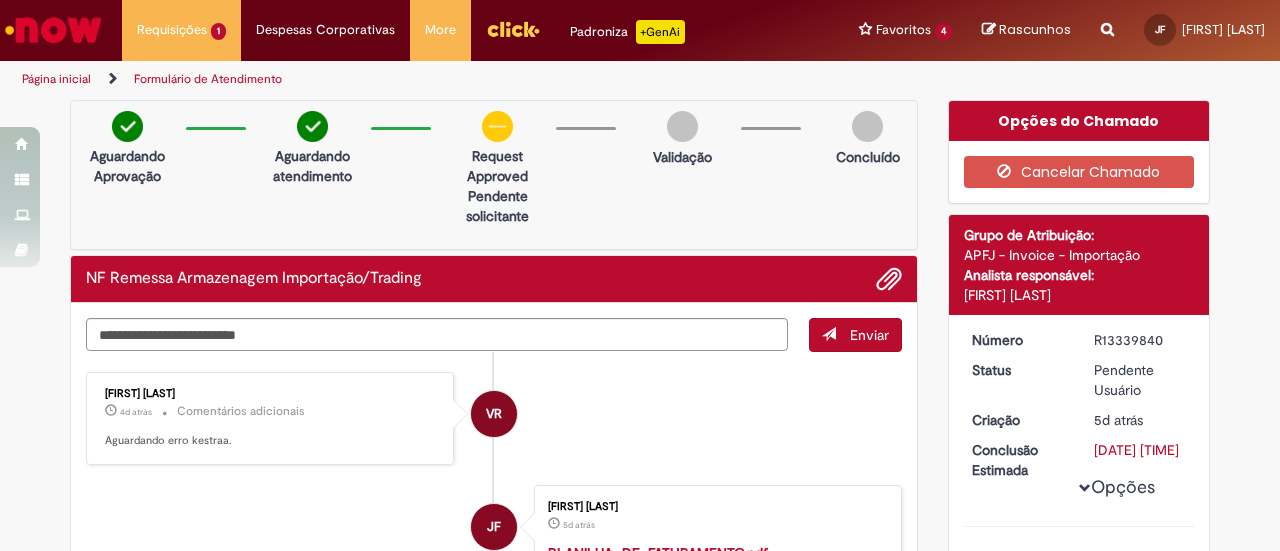 click on "R13339840" at bounding box center [1140, 340] 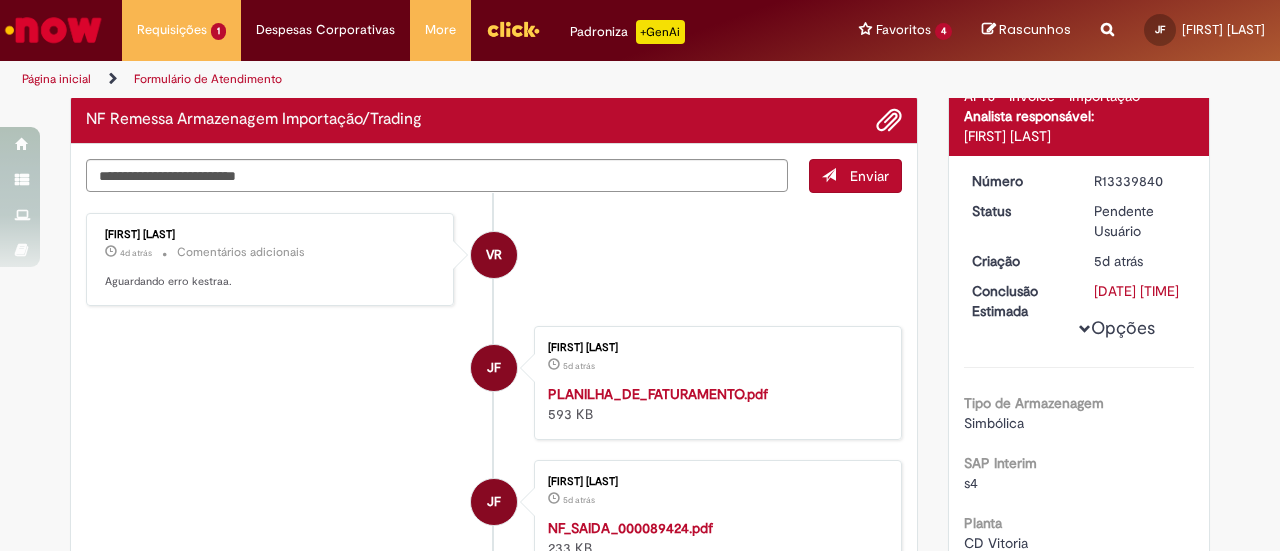 scroll, scrollTop: 134, scrollLeft: 0, axis: vertical 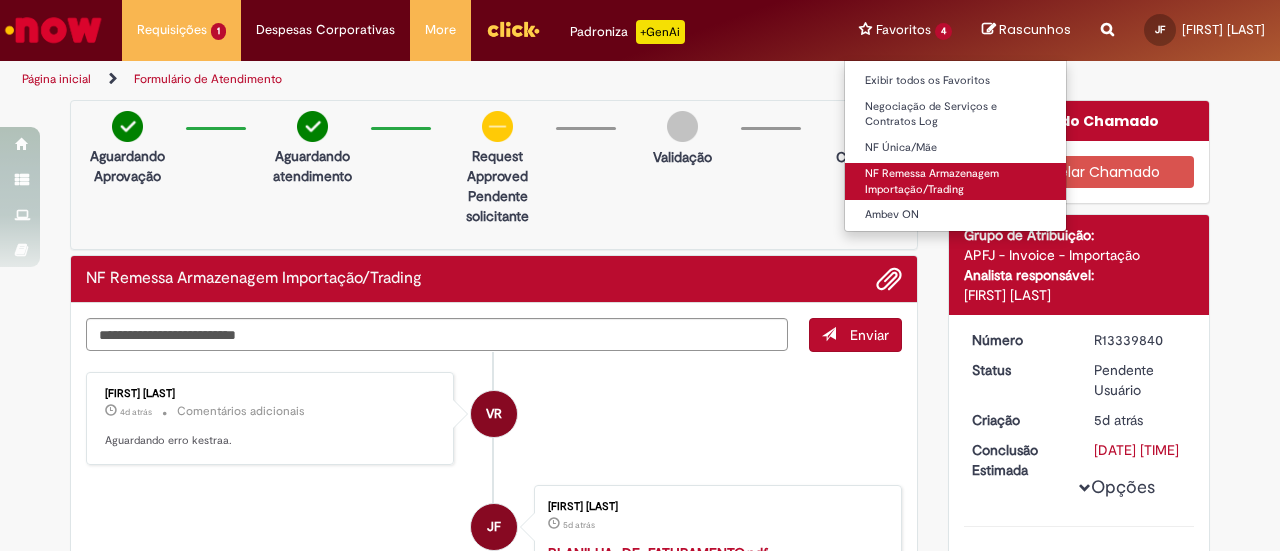 click on "NF Remessa Armazenagem Importação/Trading" at bounding box center [955, 181] 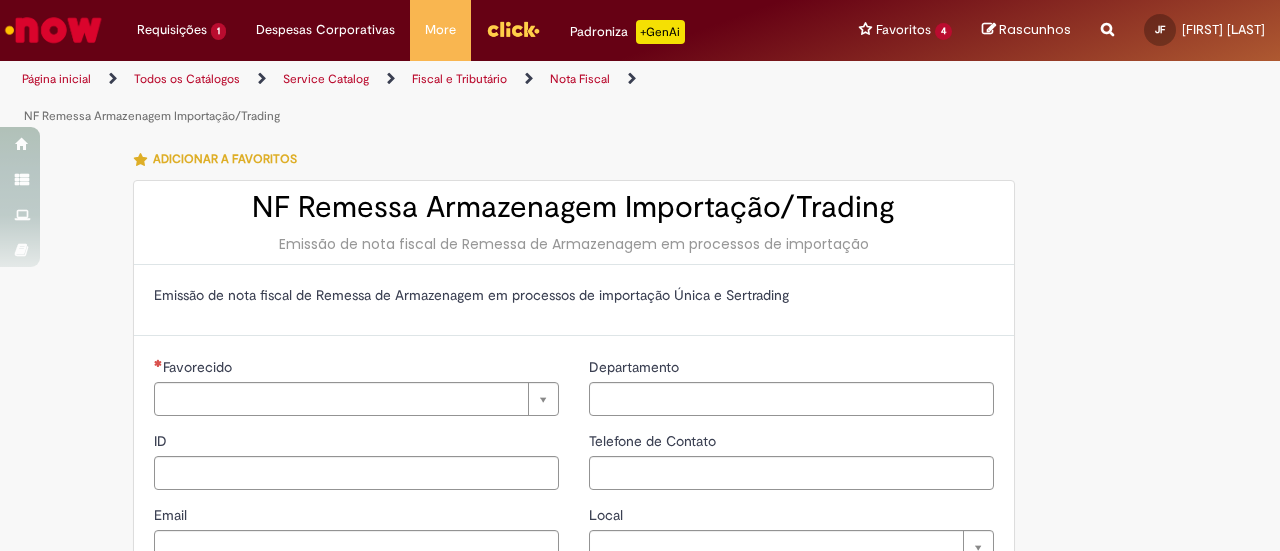 type on "********" 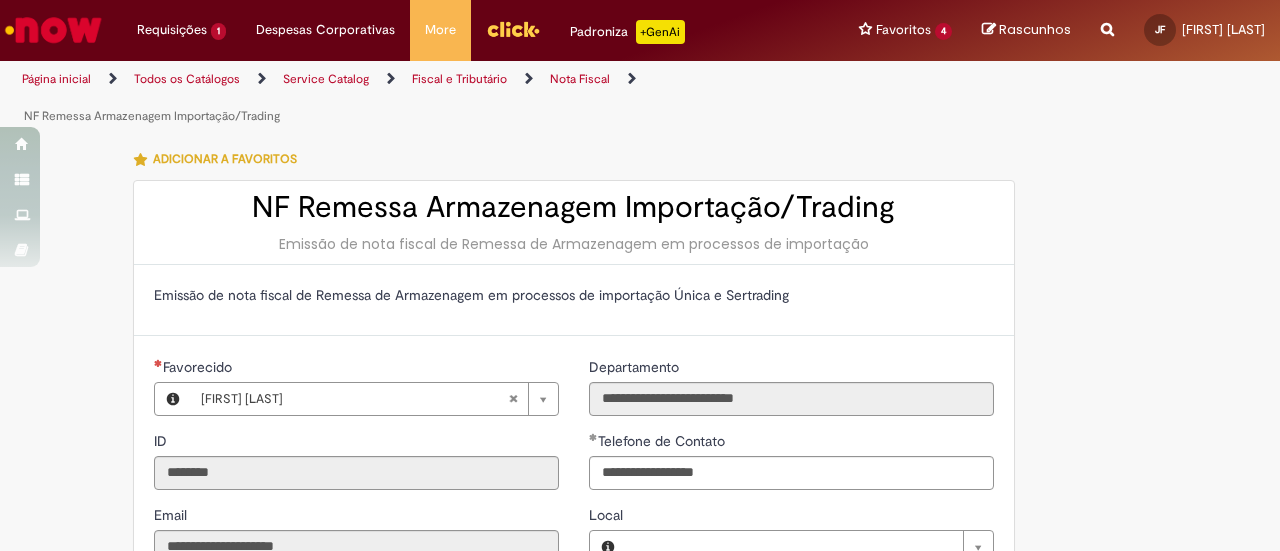 type on "**********" 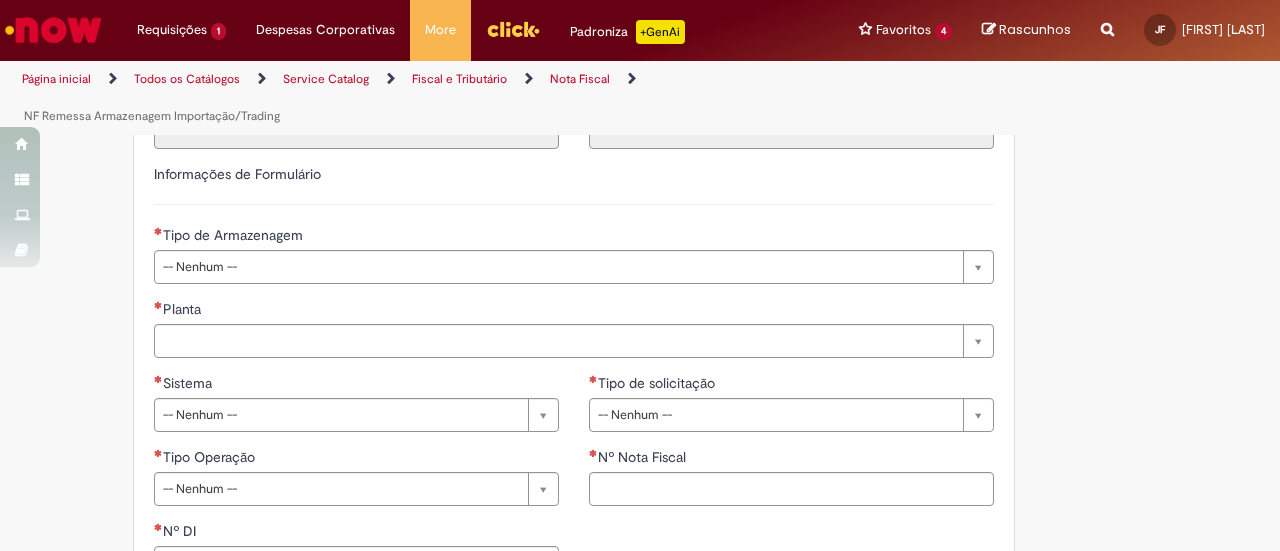 scroll, scrollTop: 566, scrollLeft: 0, axis: vertical 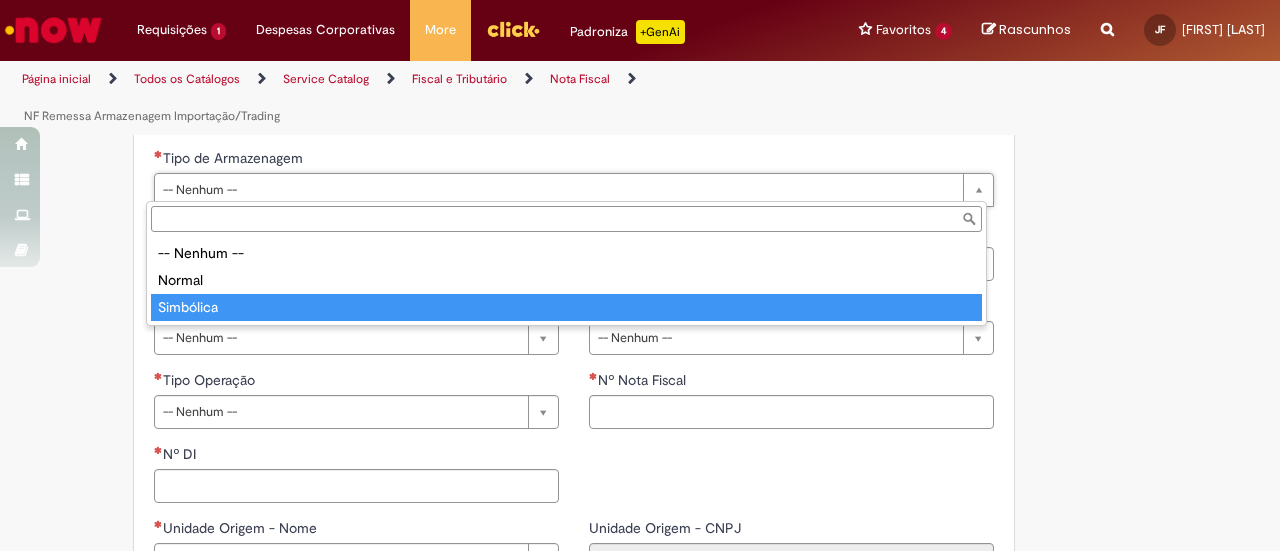 type on "*********" 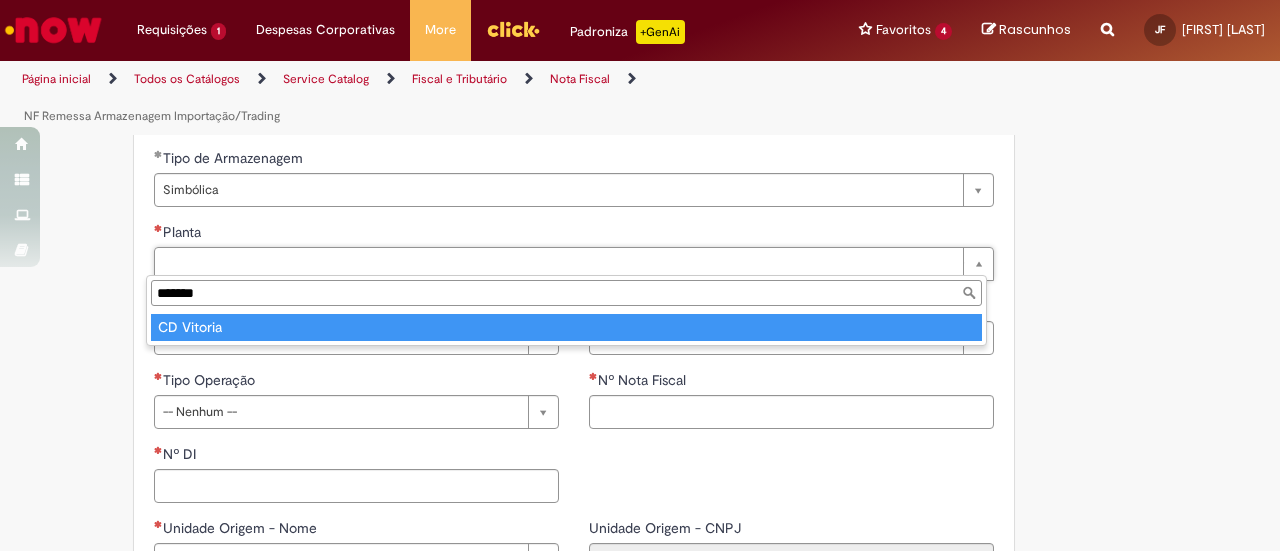 type on "*******" 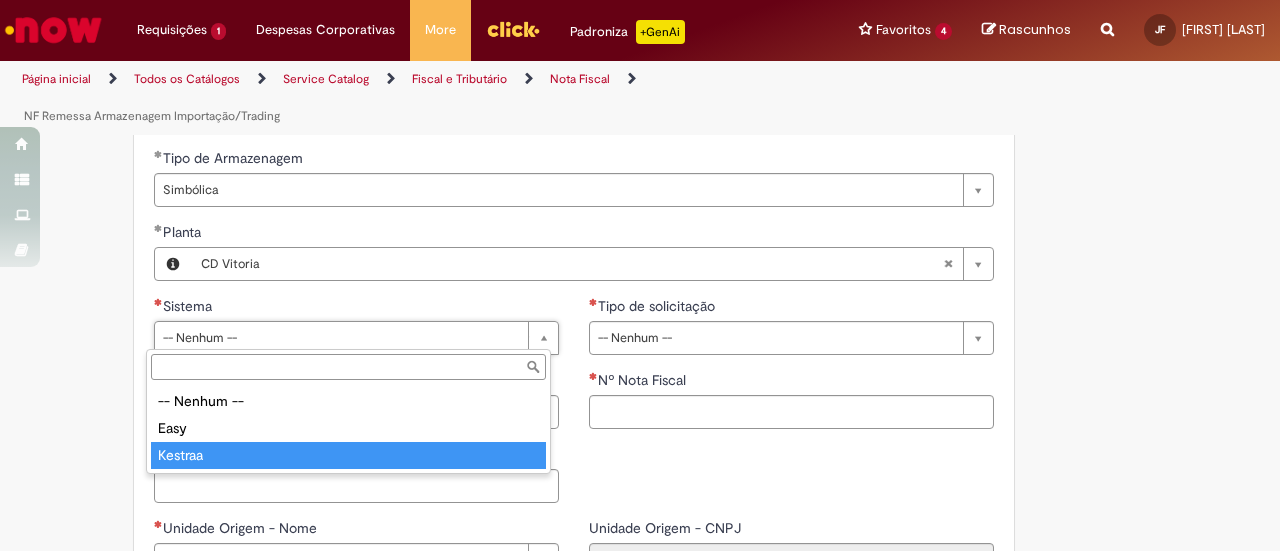 type on "*******" 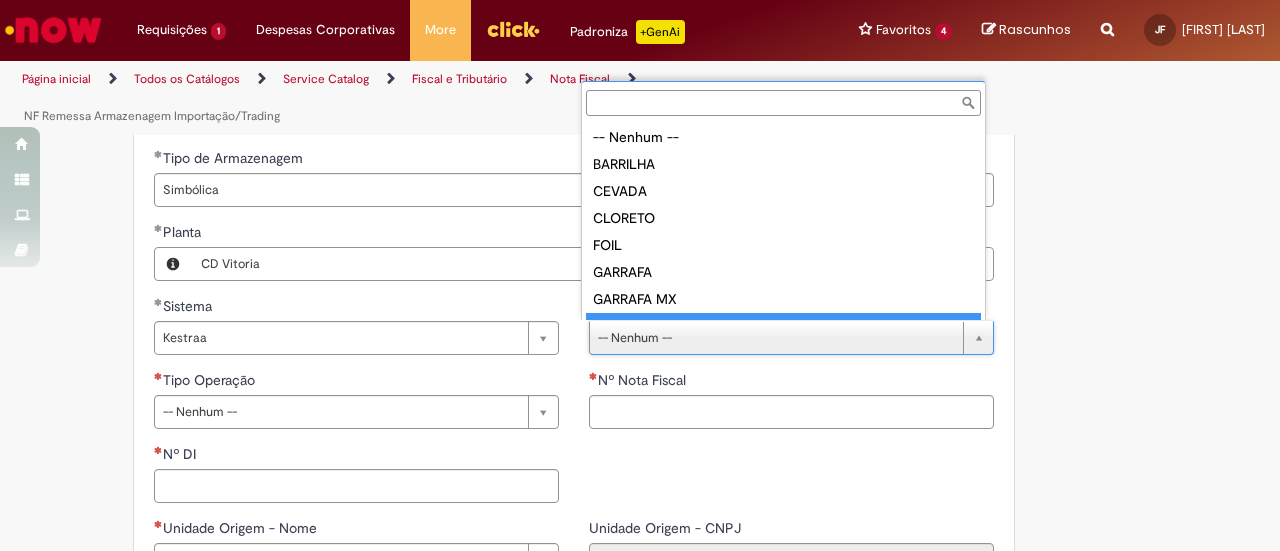 scroll, scrollTop: 16, scrollLeft: 0, axis: vertical 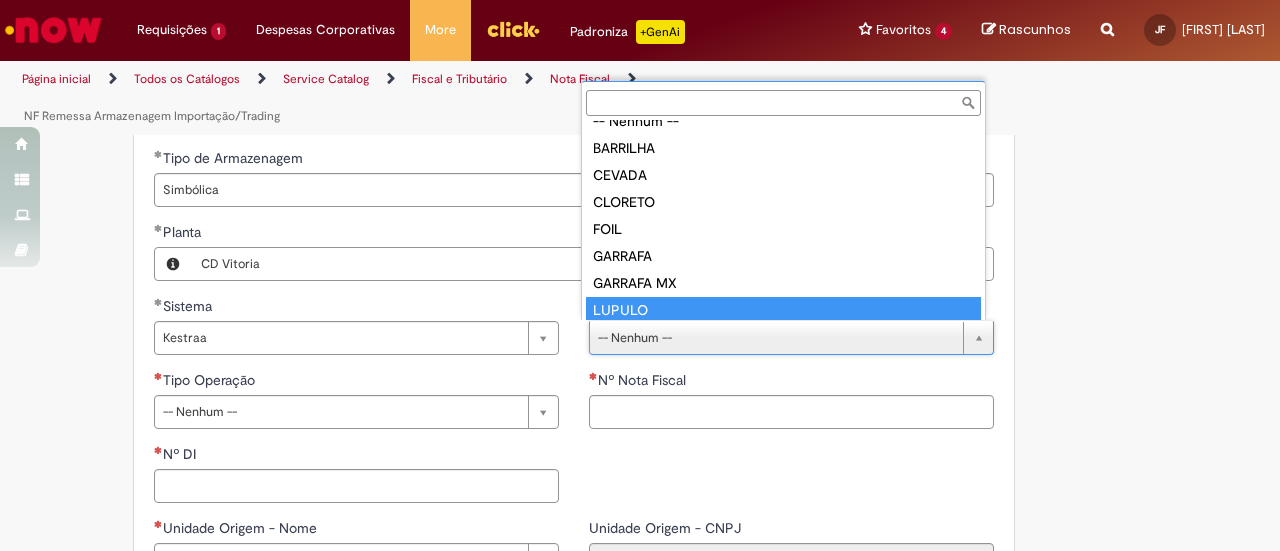 type on "******" 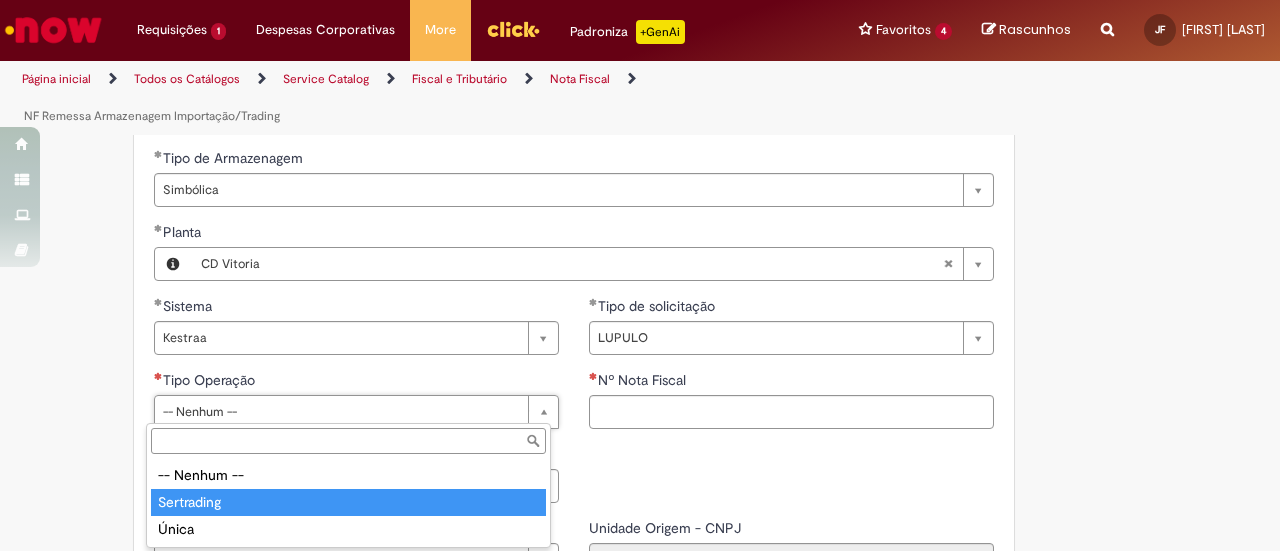 type on "**********" 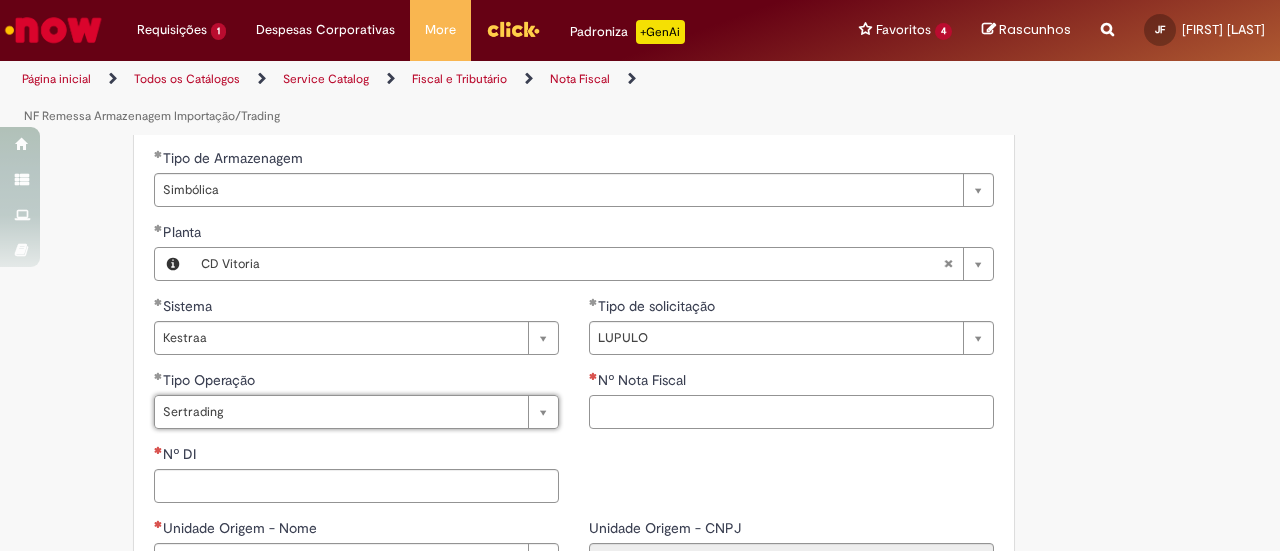 click on "Nº Nota Fiscal" at bounding box center [791, 412] 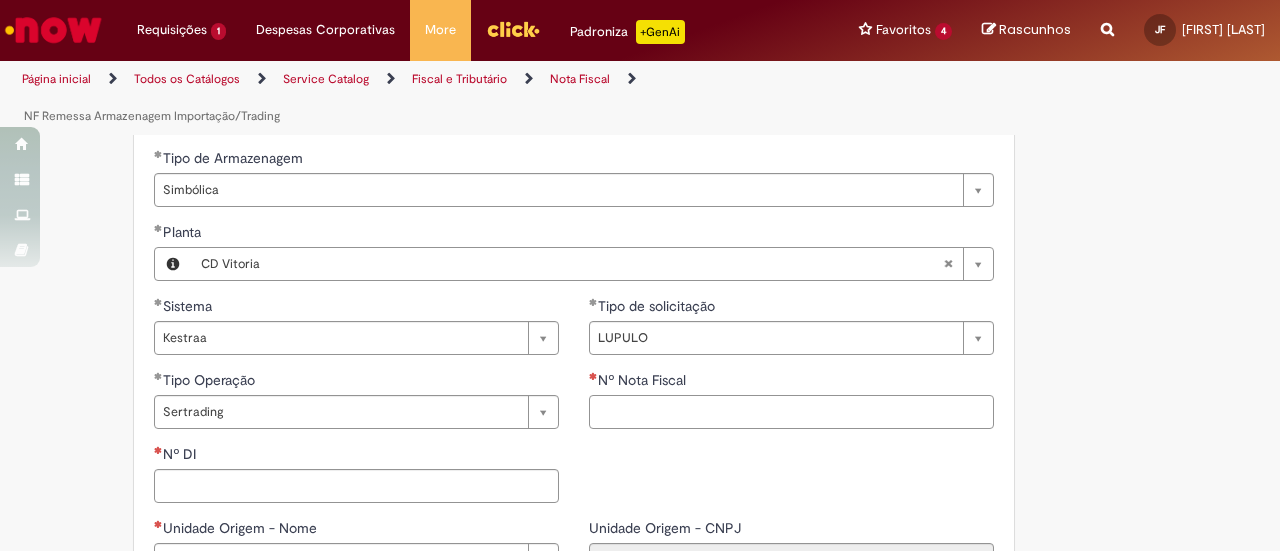paste on "*********" 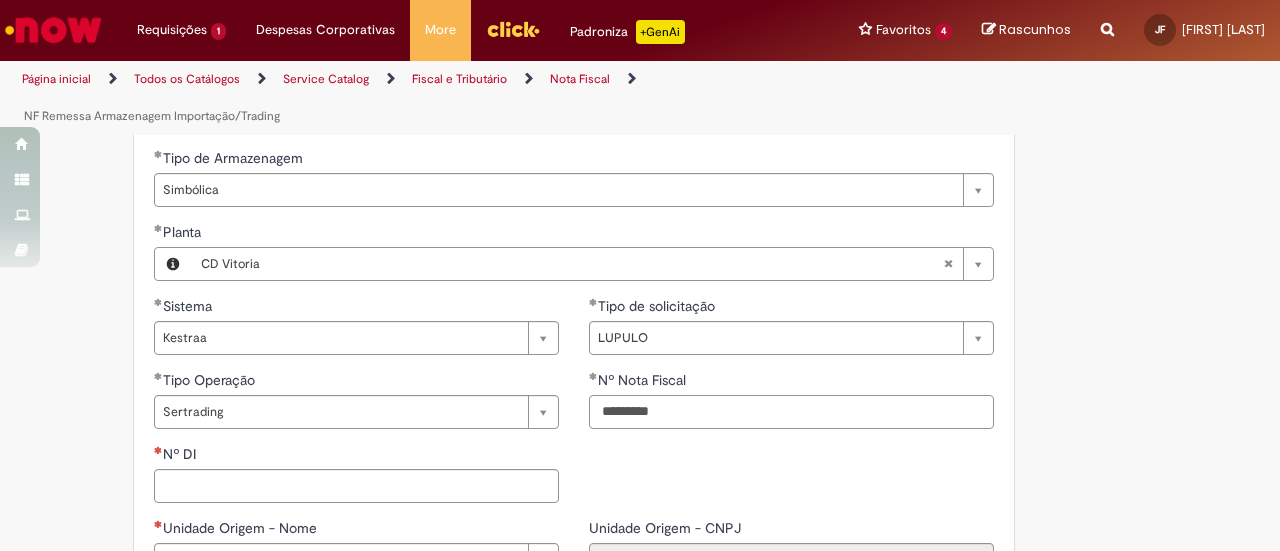 type on "*********" 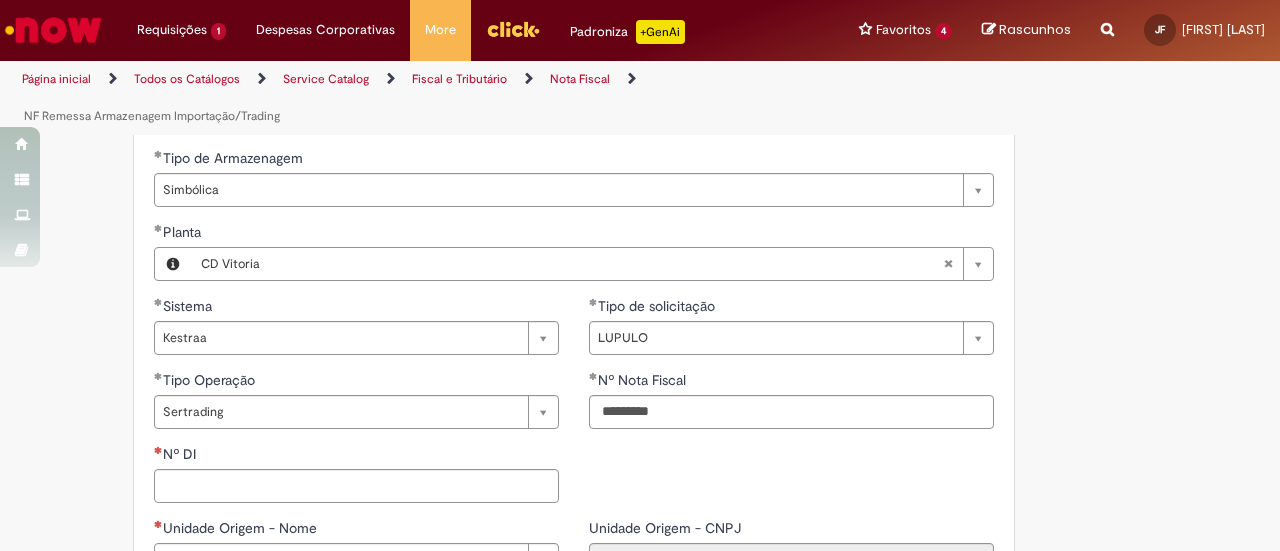 drag, startPoint x: 1122, startPoint y: 283, endPoint x: 1072, endPoint y: 295, distance: 51.41984 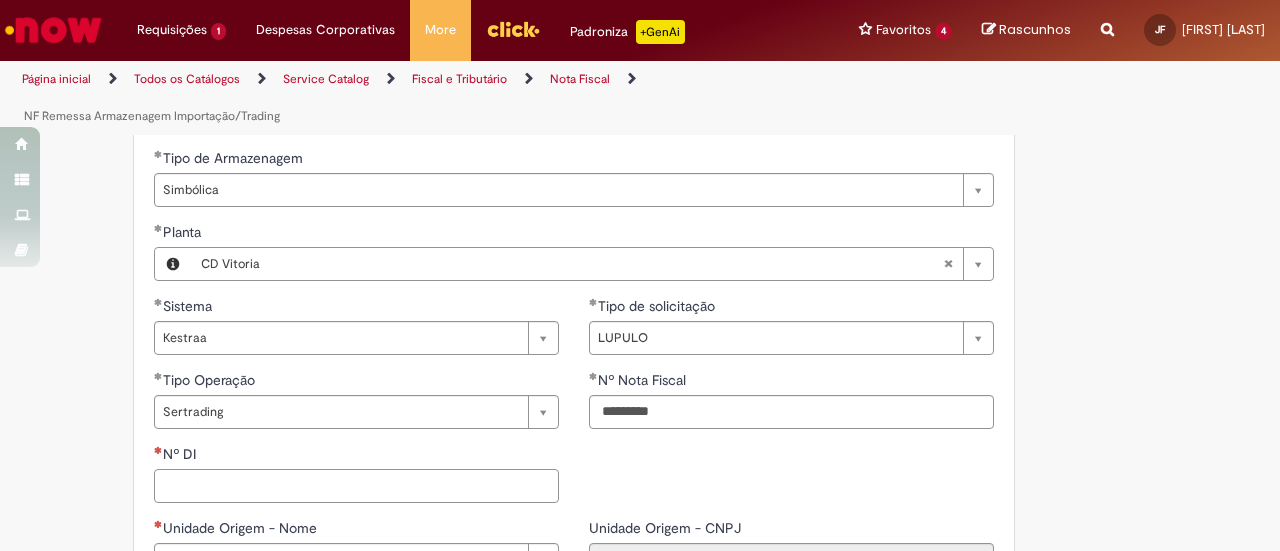 click on "Nº DI" at bounding box center [356, 486] 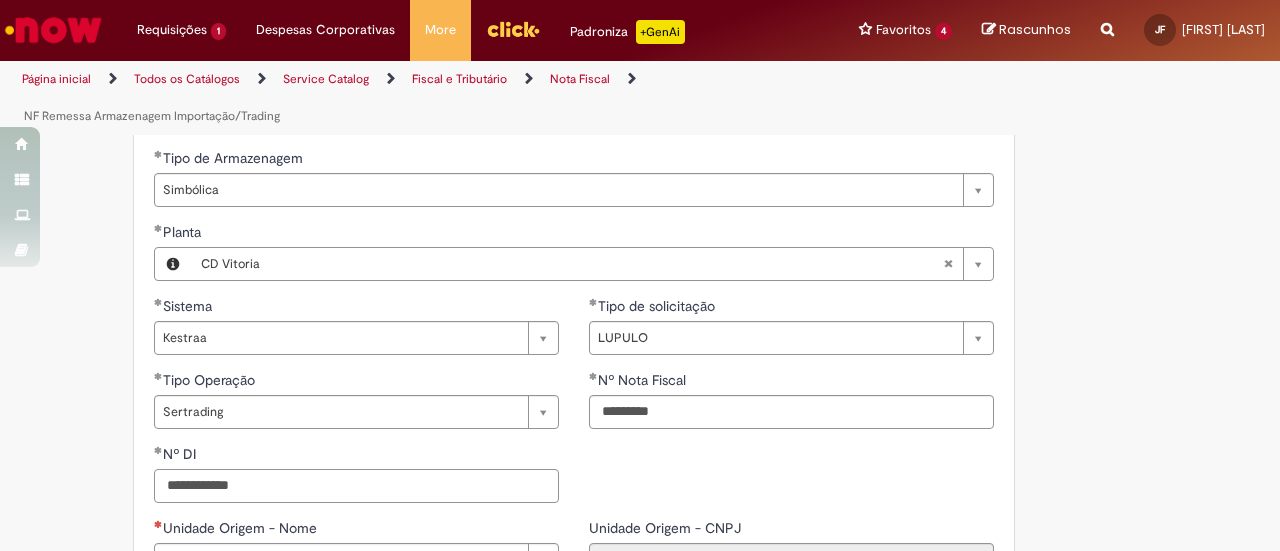 type on "**********" 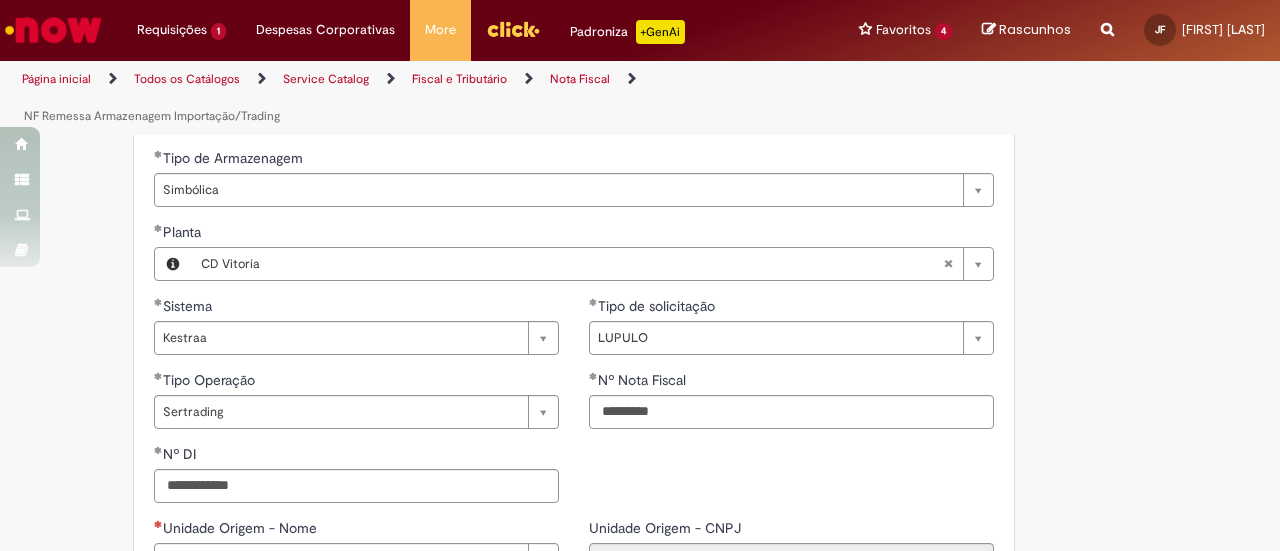 click on "**********" at bounding box center [640, 524] 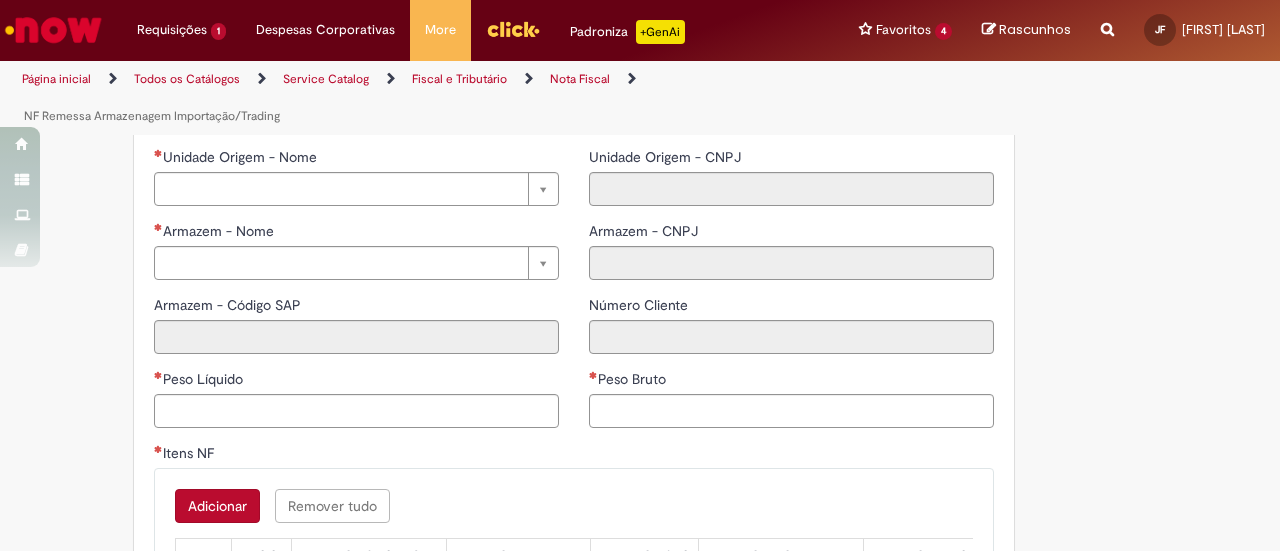 scroll, scrollTop: 934, scrollLeft: 0, axis: vertical 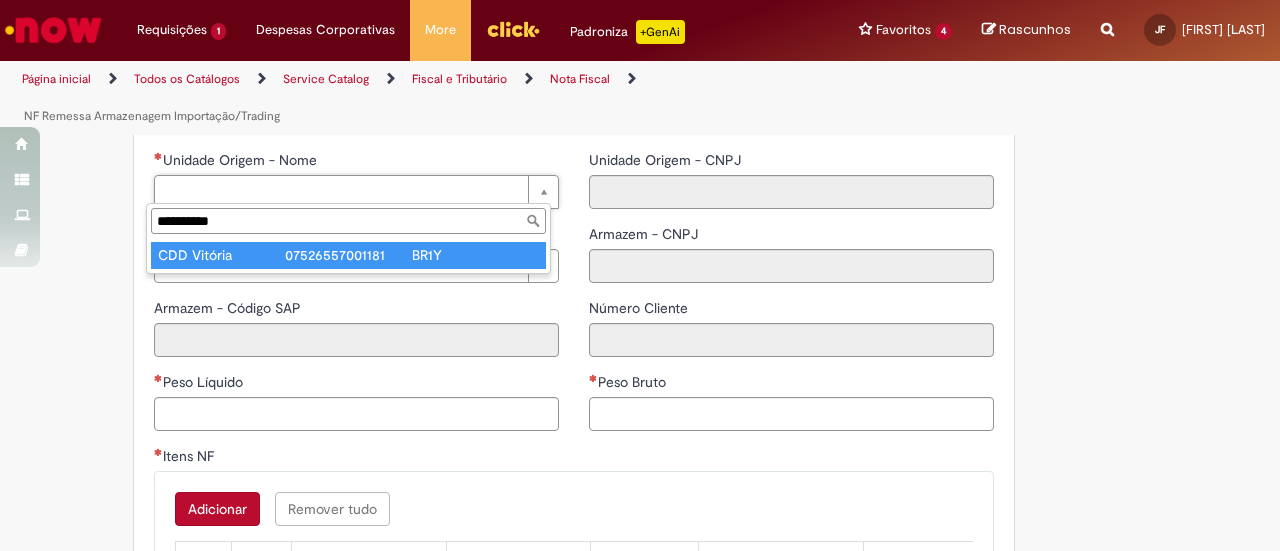 type on "**********" 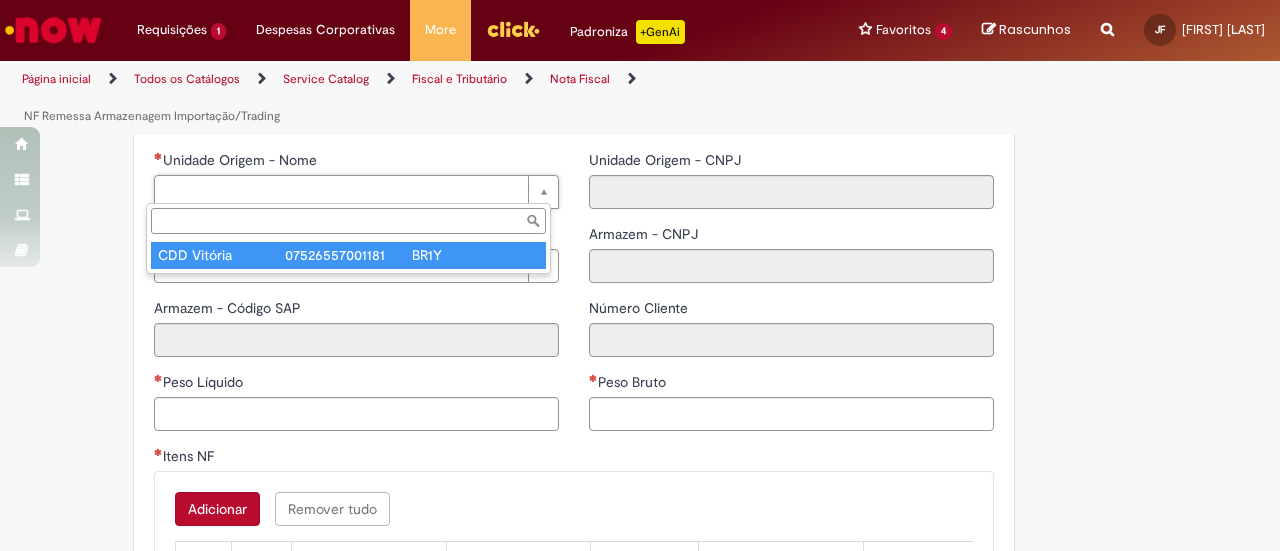 type on "**********" 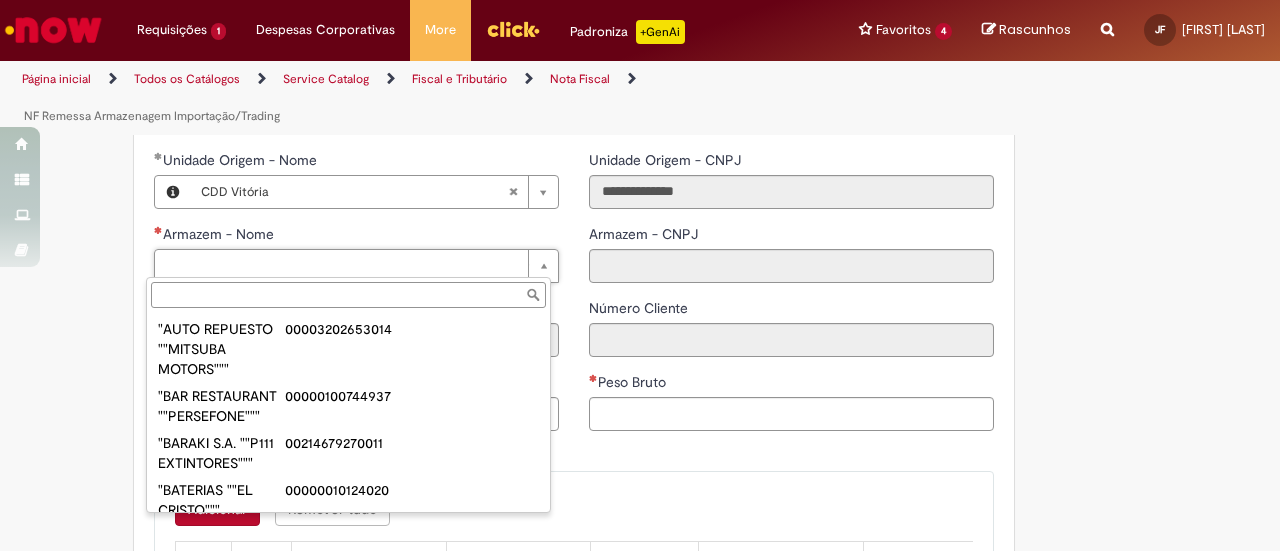 paste on "**********" 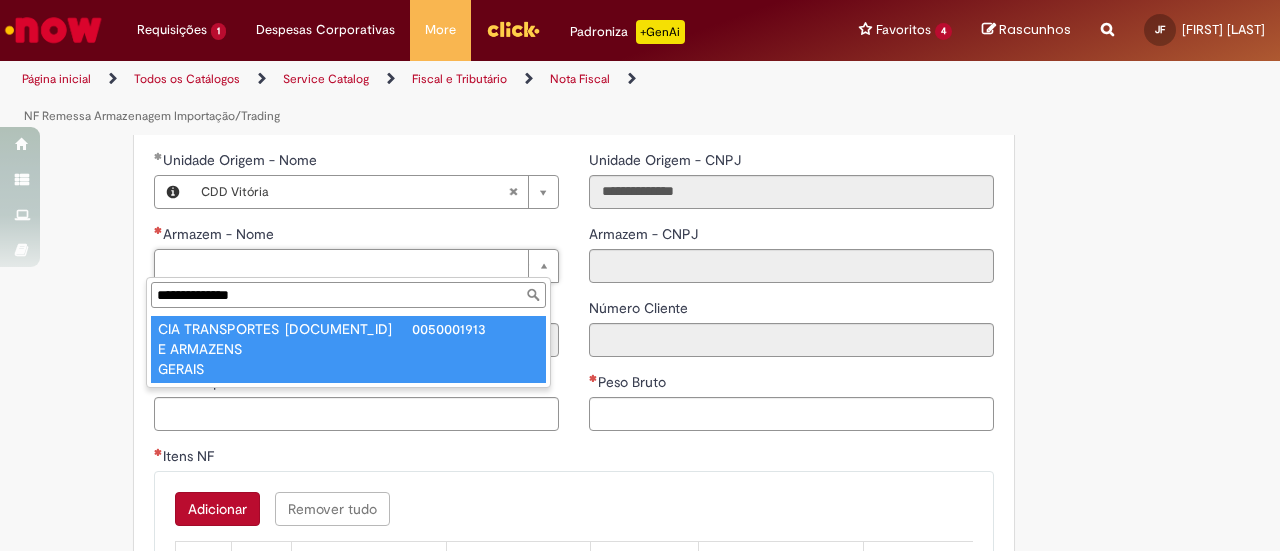 type on "**********" 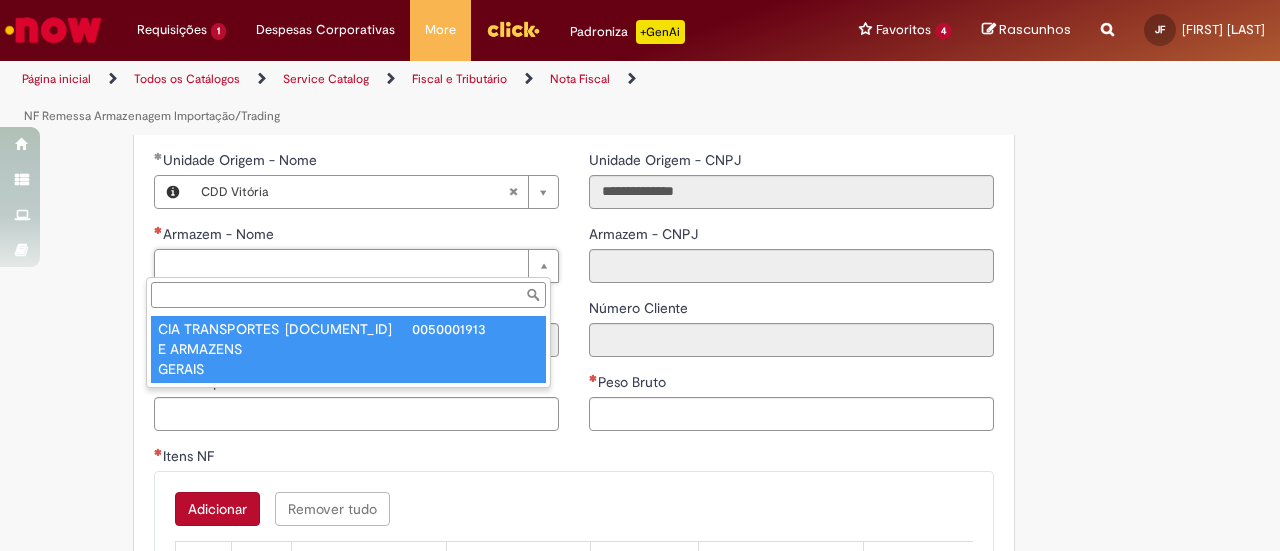 type on "******" 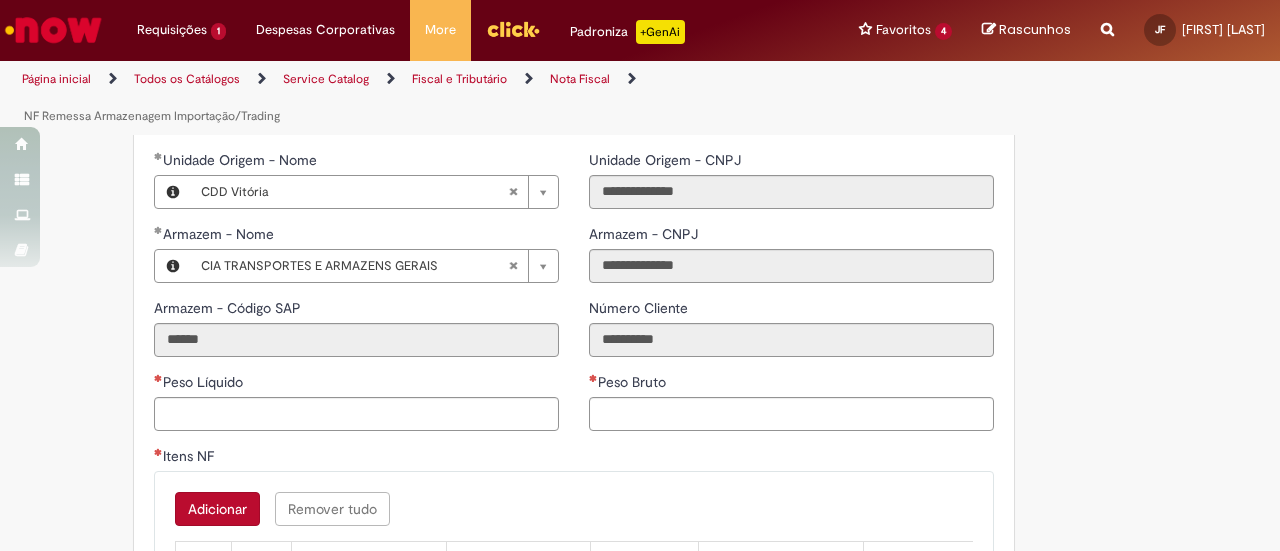 drag, startPoint x: 1170, startPoint y: 439, endPoint x: 1054, endPoint y: 489, distance: 126.31706 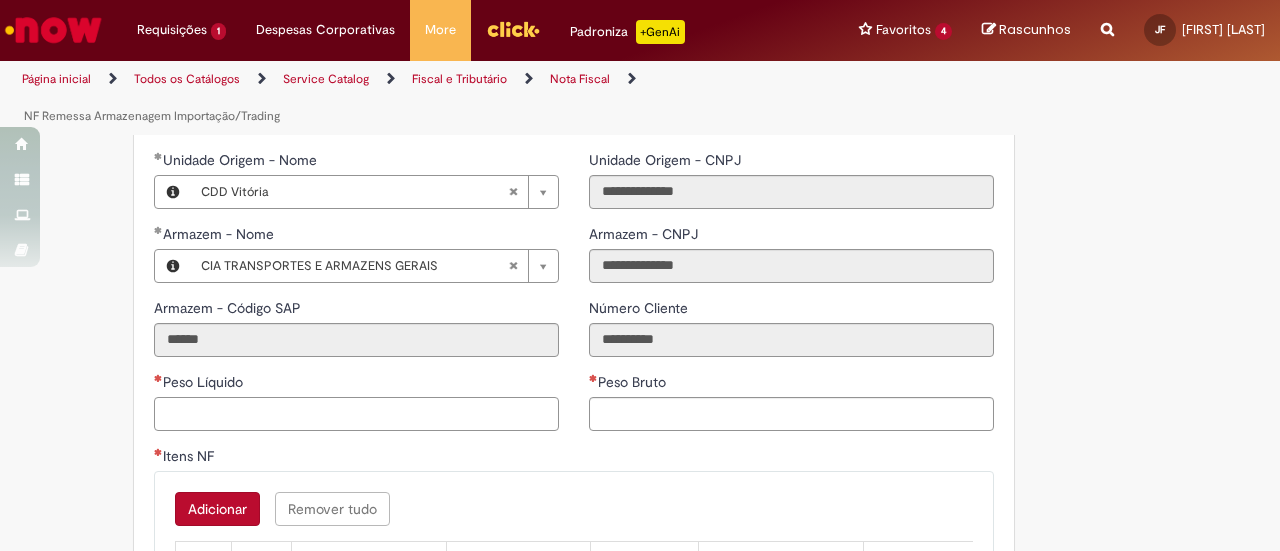 click on "Peso Líquido" at bounding box center (356, 414) 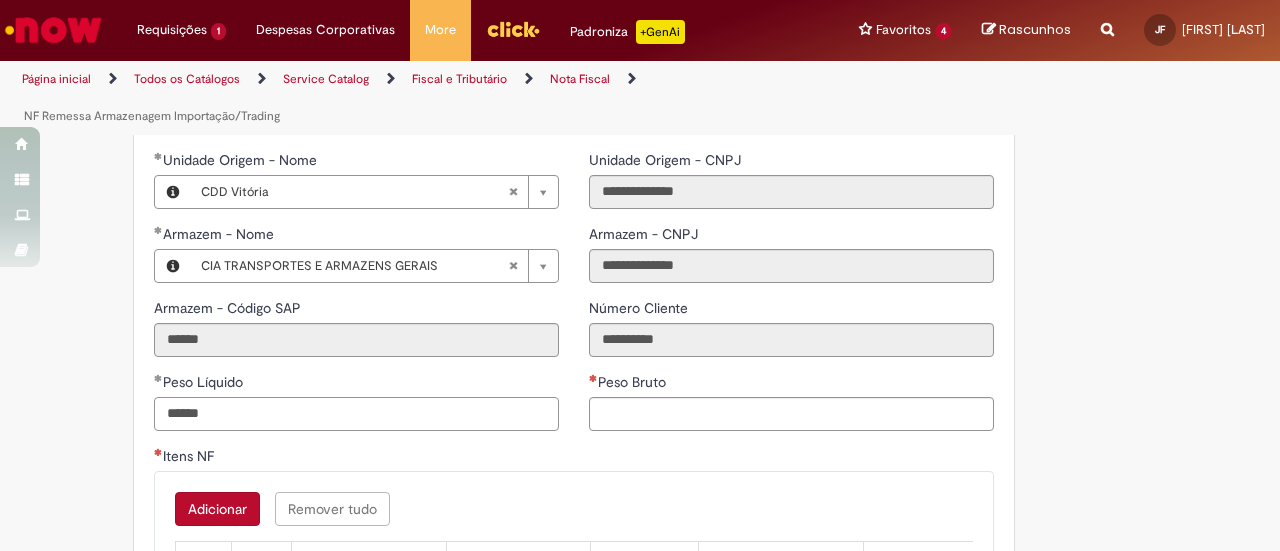 click on "******" at bounding box center (356, 414) 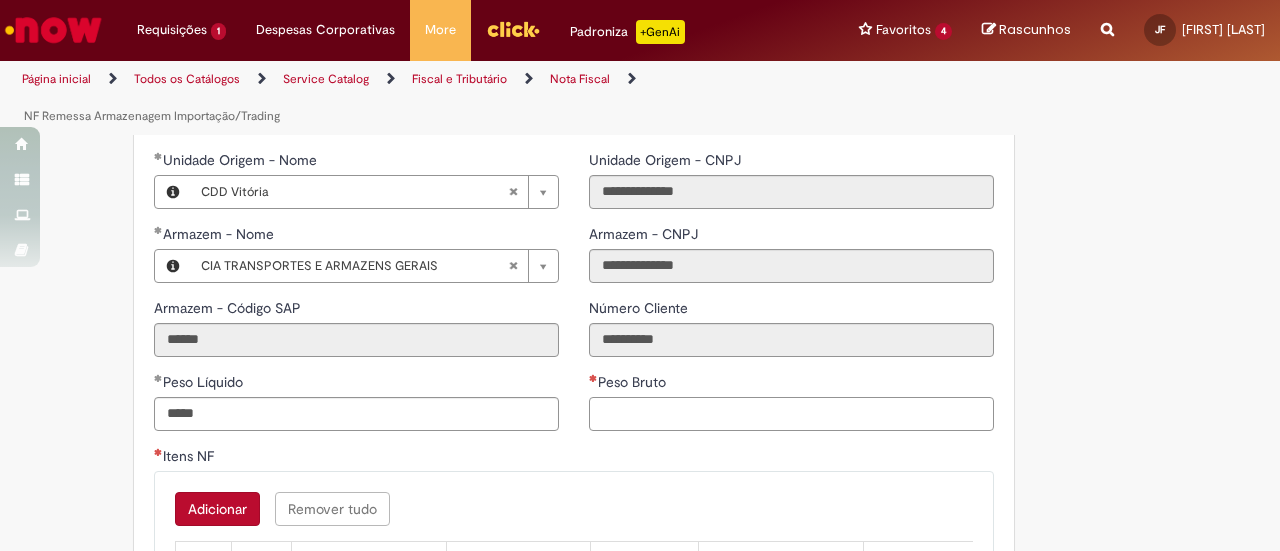 type on "********" 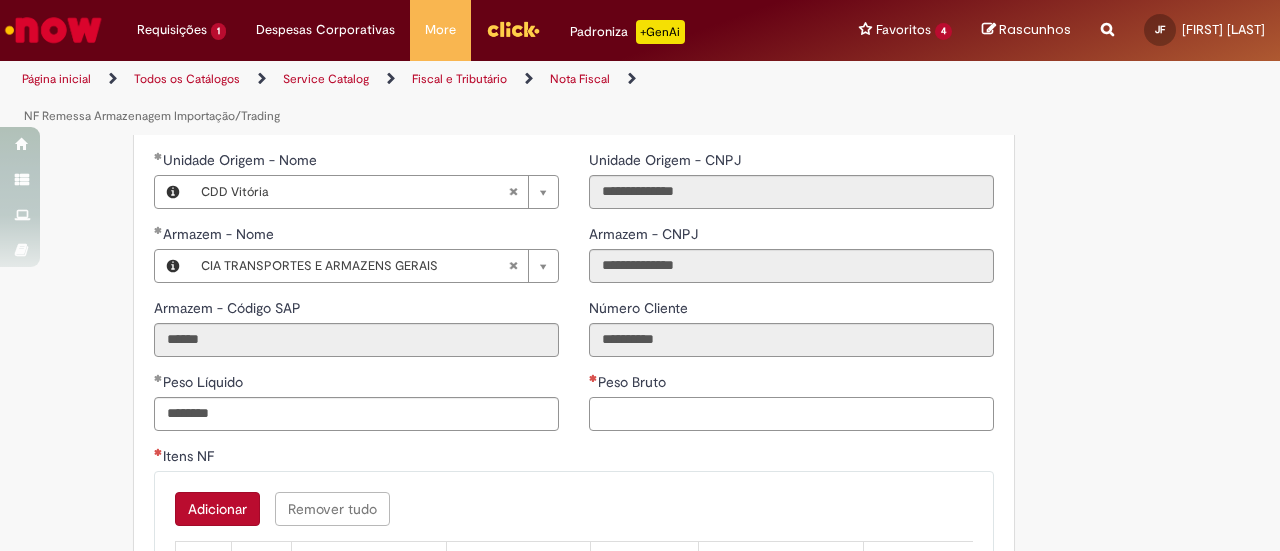 click on "Peso Bruto" at bounding box center (791, 414) 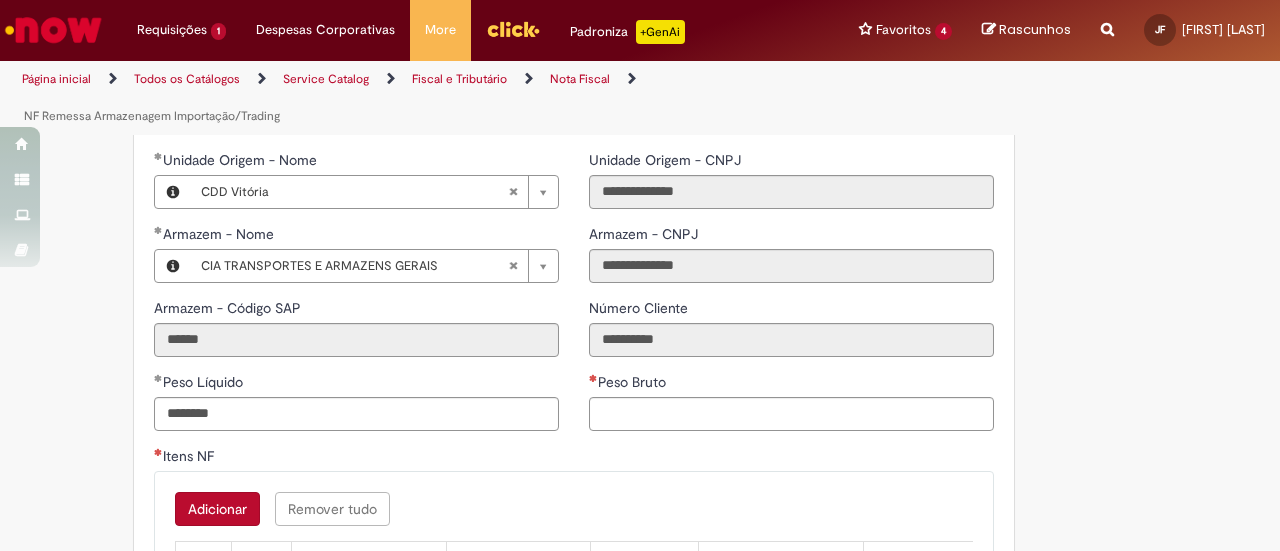 click on "Tire dúvidas com LupiAssist    +GenAI
Oi! Eu sou LupiAssist, uma Inteligência Artificial Generativa em constante aprendizado   Meu conteúdo é monitorado para trazer uma melhor experiência
Dúvidas comuns:
Só mais um instante, estou consultando nossas bases de conhecimento  e escrevendo a melhor resposta pra você!
Title
Lorem ipsum dolor sit amet    Fazer uma nova pergunta
Gerei esta resposta utilizando IA Generativa em conjunto com os nossos padrões. Em caso de divergência, os documentos oficiais prevalecerão.
Saiba mais em:
Ou ligue para:
E aí, te ajudei?
Sim, obrigado!" at bounding box center (640, 157) 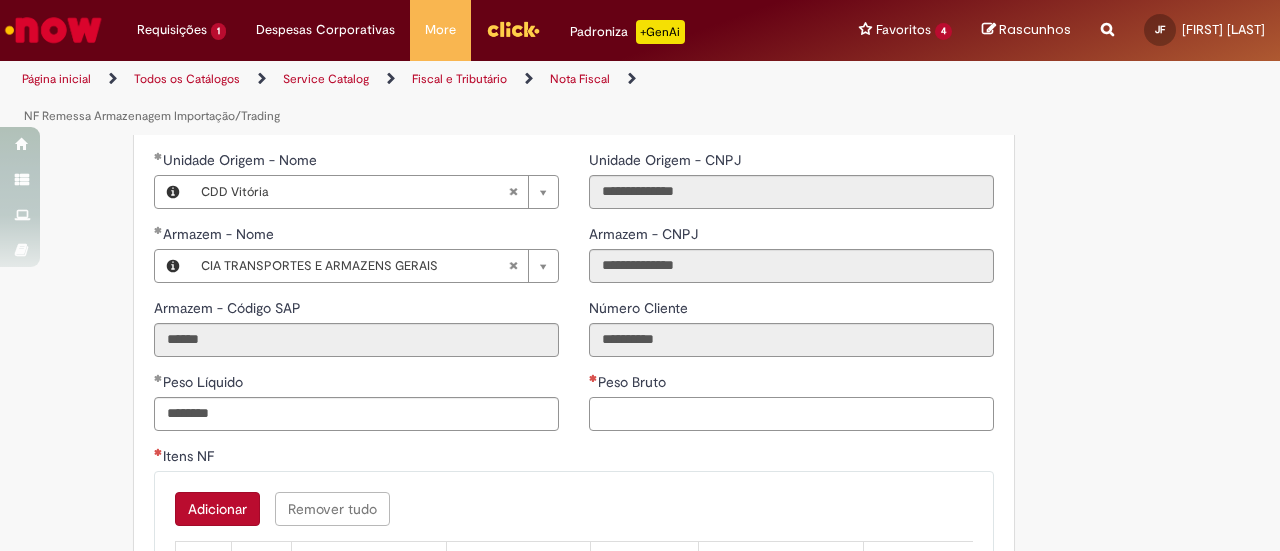 click on "Peso Bruto" at bounding box center (791, 414) 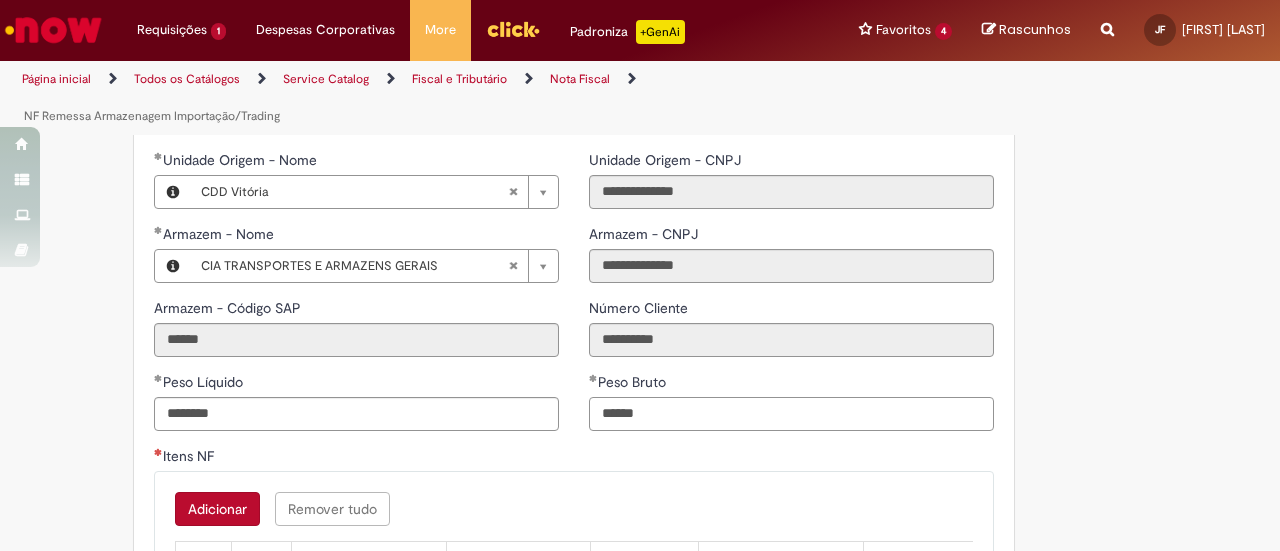 click on "******" at bounding box center (791, 414) 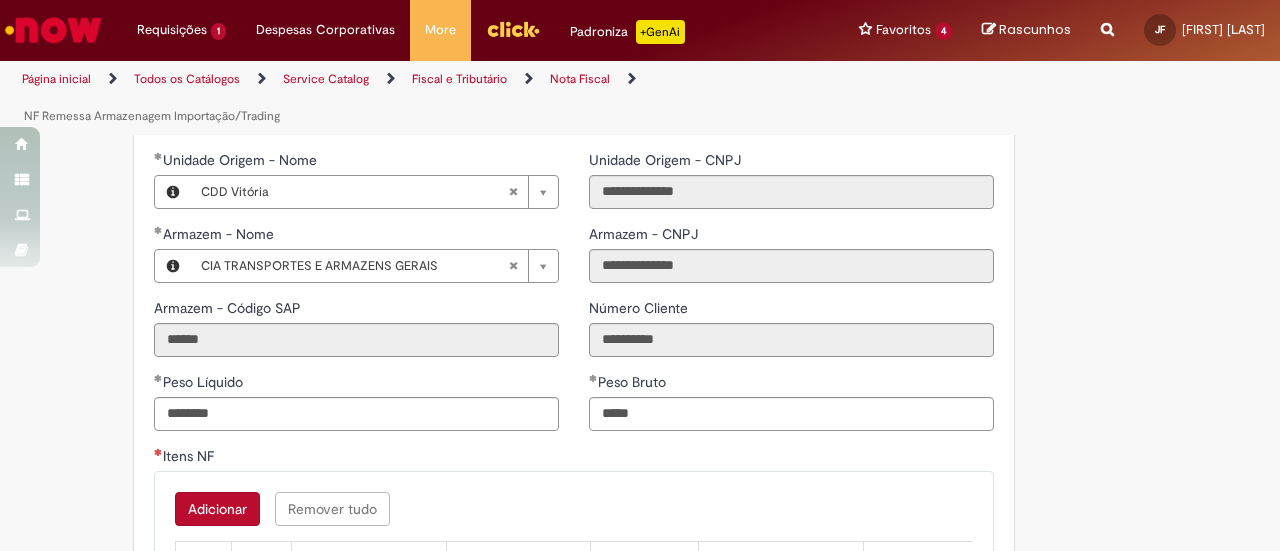 type on "********" 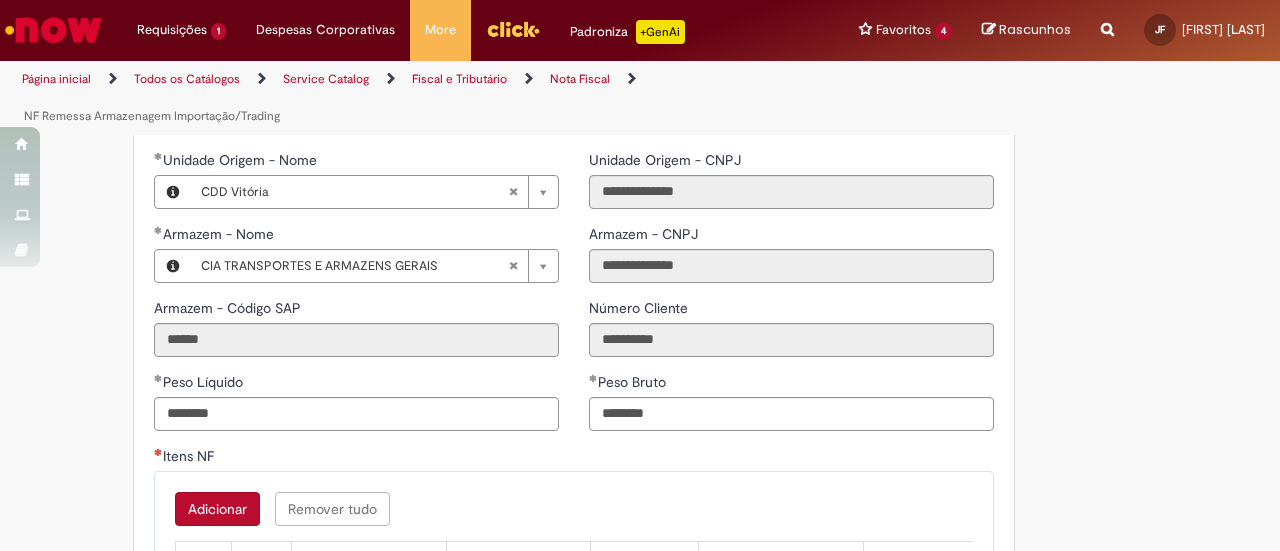 click on "**********" at bounding box center (640, 156) 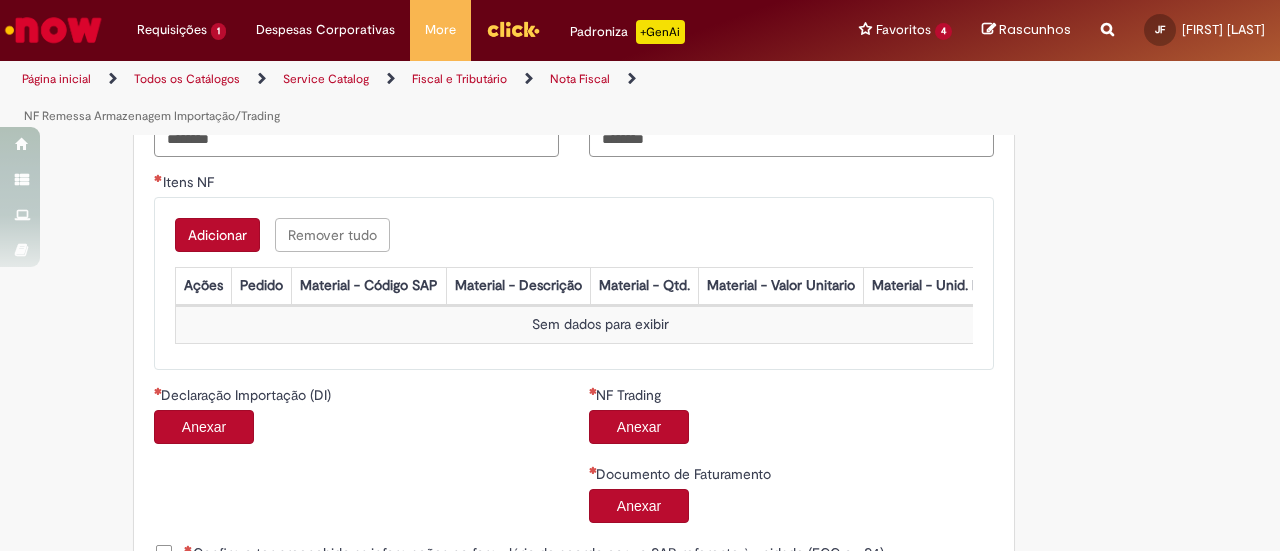 scroll, scrollTop: 1272, scrollLeft: 0, axis: vertical 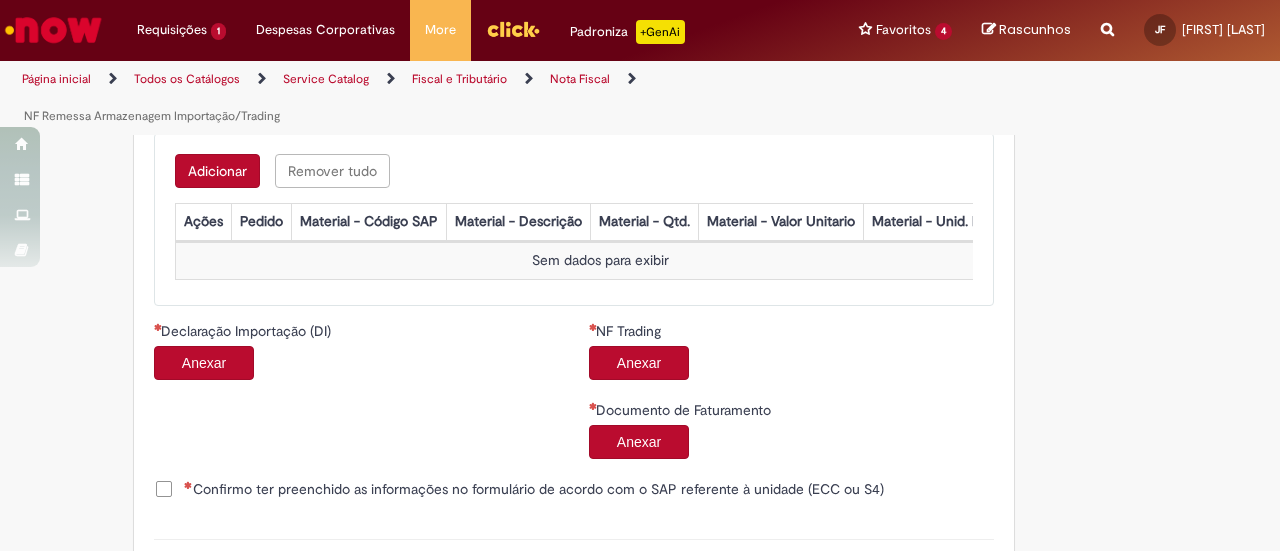 click on "Adicionar" at bounding box center (217, 171) 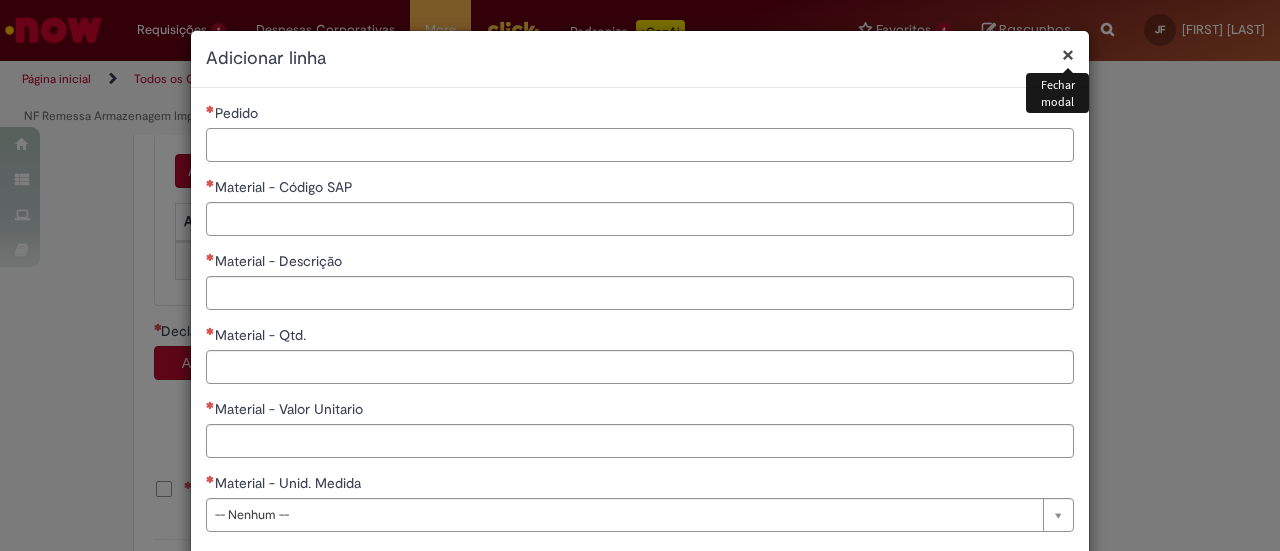 click on "Pedido" at bounding box center [640, 145] 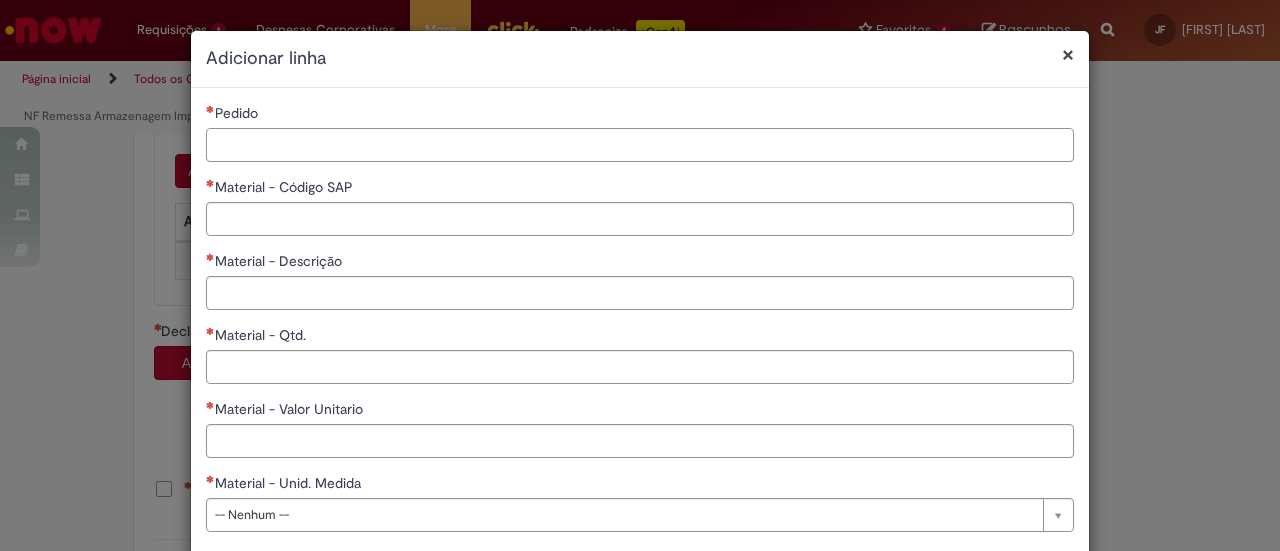 paste on "**********" 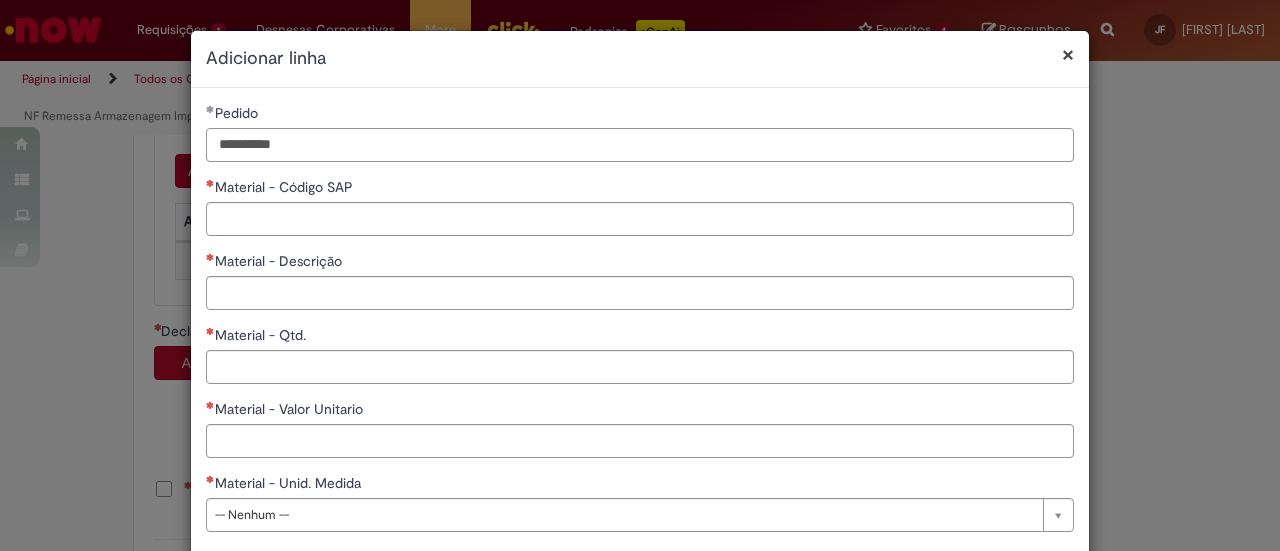 type on "**********" 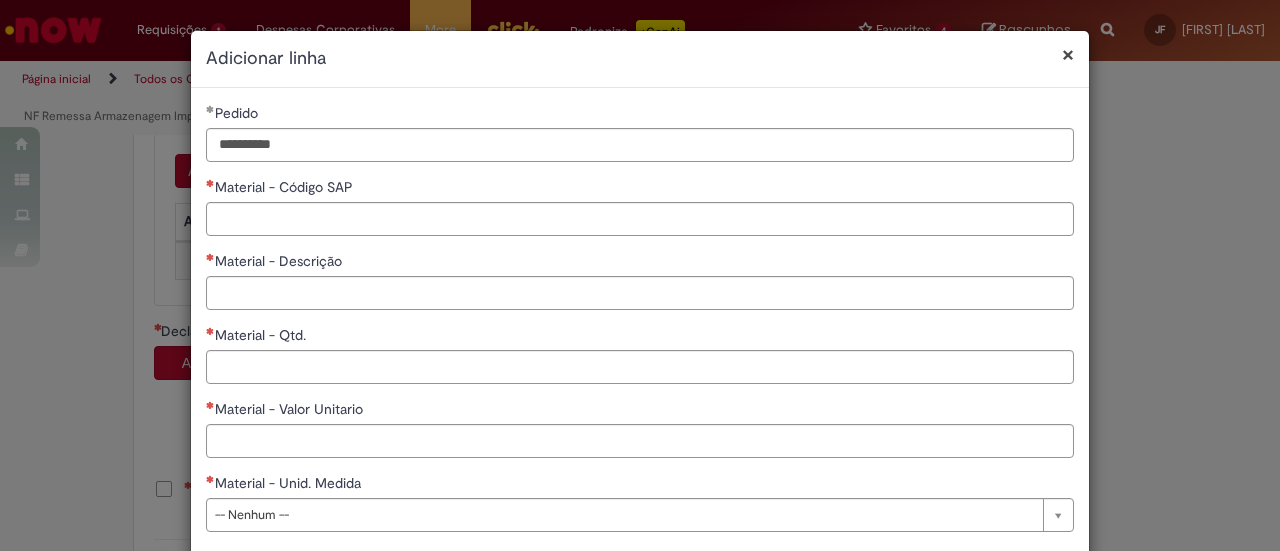 click on "**********" at bounding box center [640, 325] 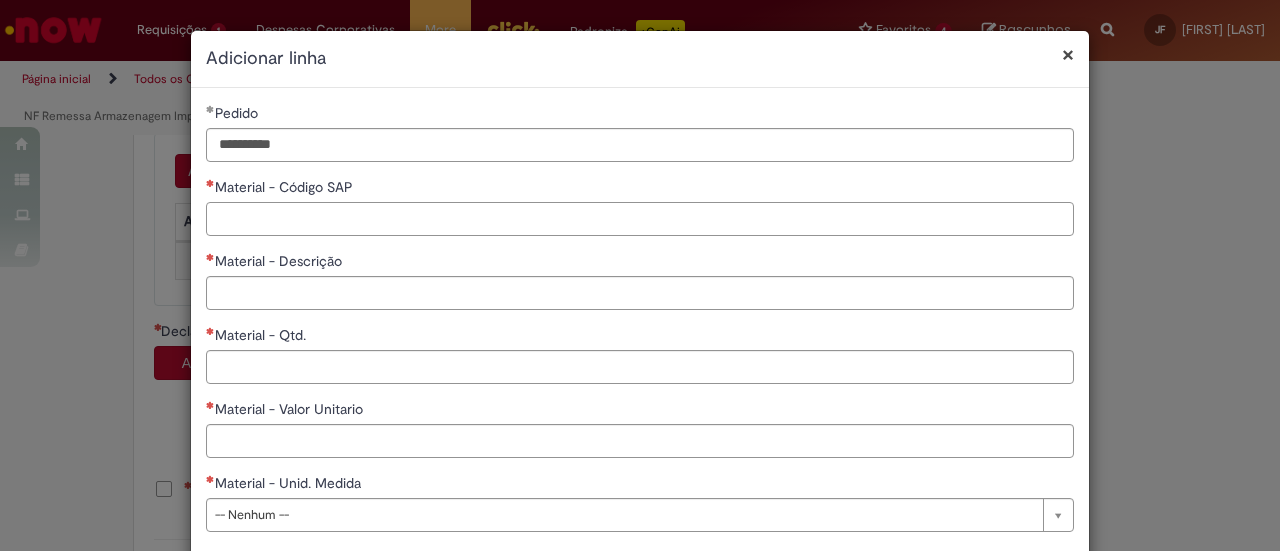 click on "Material - Código SAP" at bounding box center (640, 219) 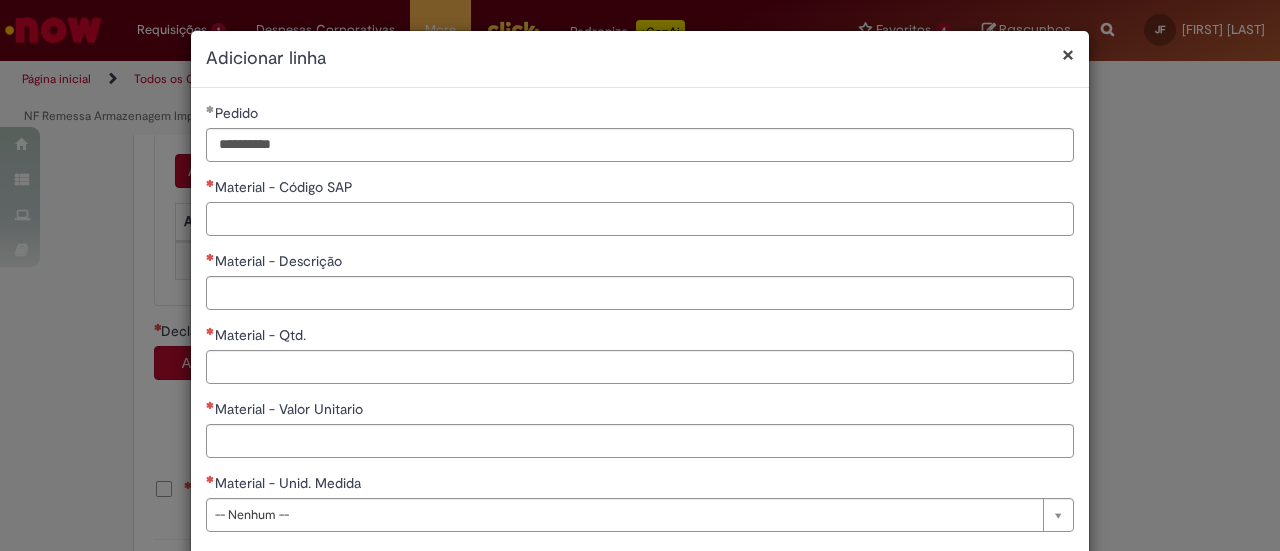paste on "**********" 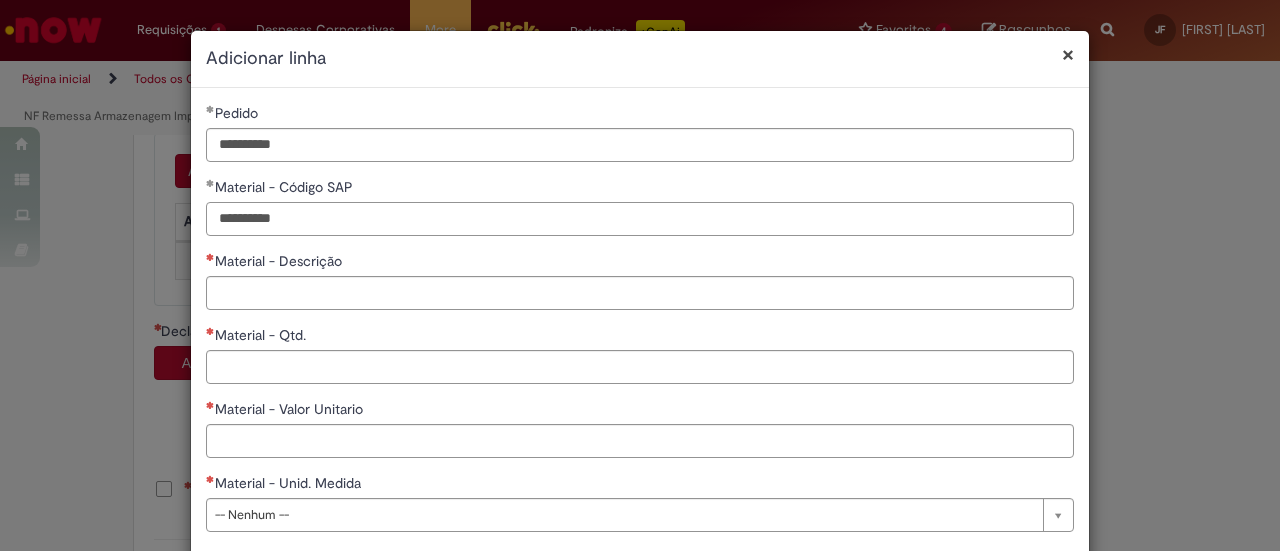 type on "**********" 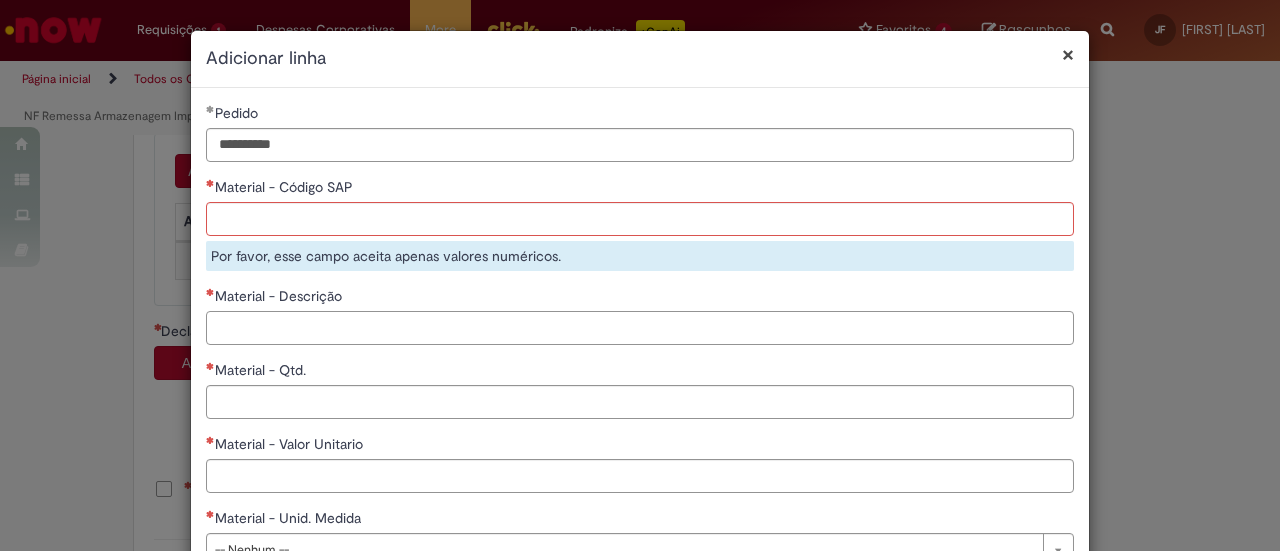 click on "Material - Descrição" at bounding box center [640, 315] 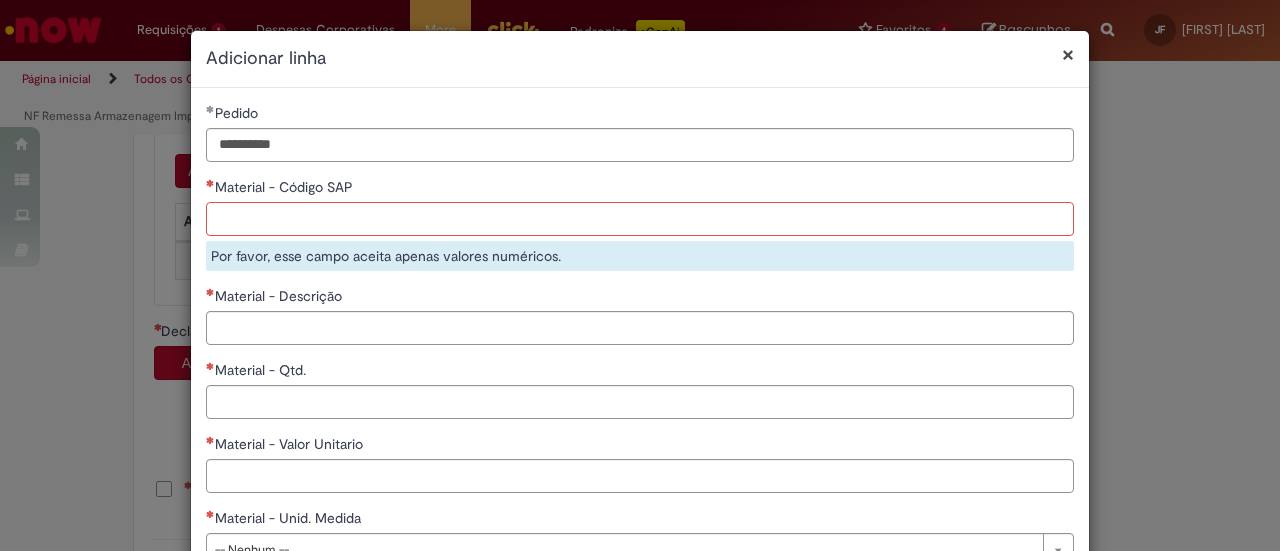 click on "Material - Código SAP" at bounding box center (640, 219) 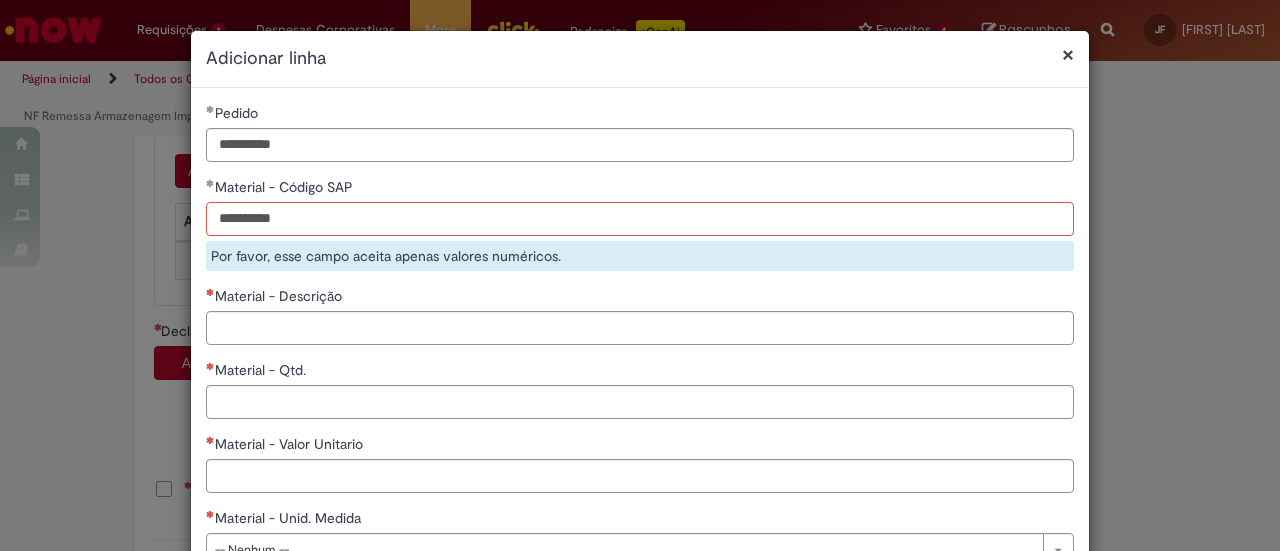 click on "**********" at bounding box center (640, 219) 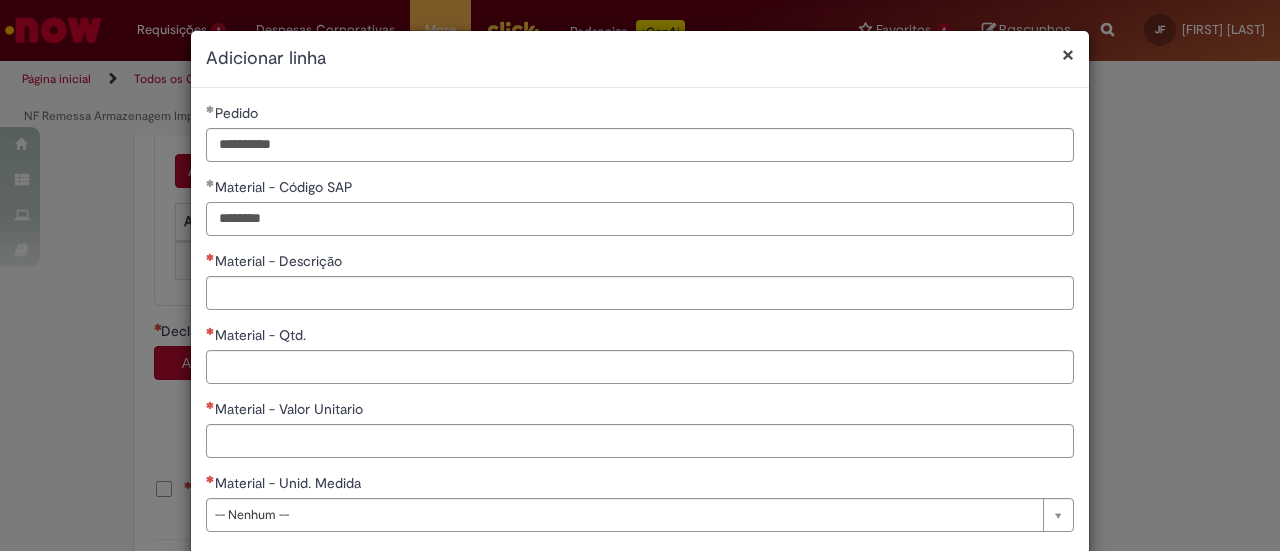 type on "********" 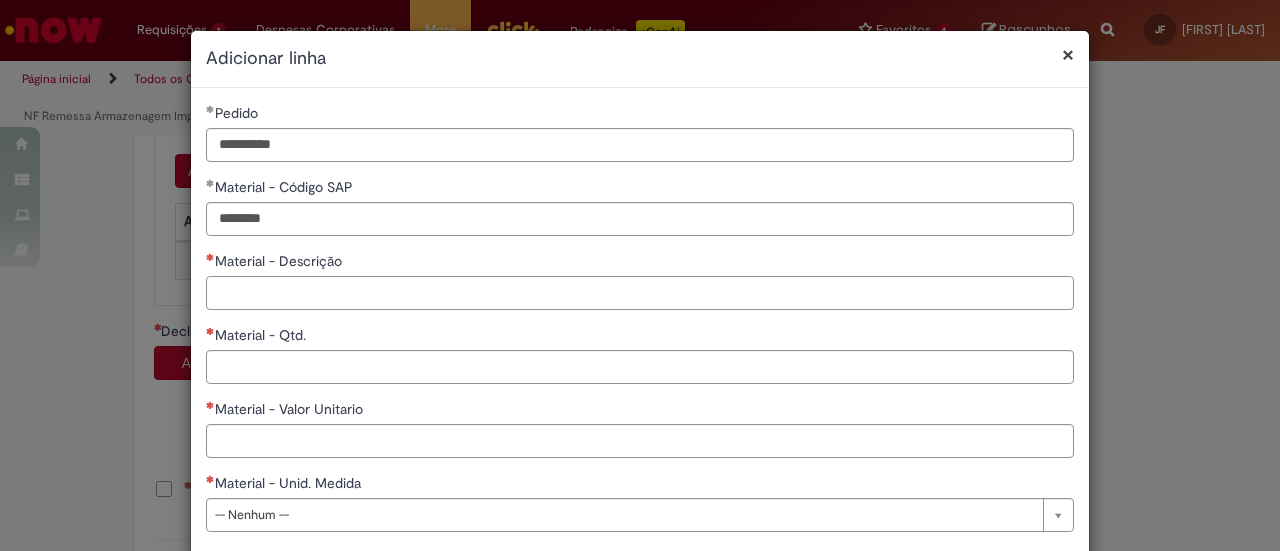 click on "Material - Descrição" at bounding box center (640, 293) 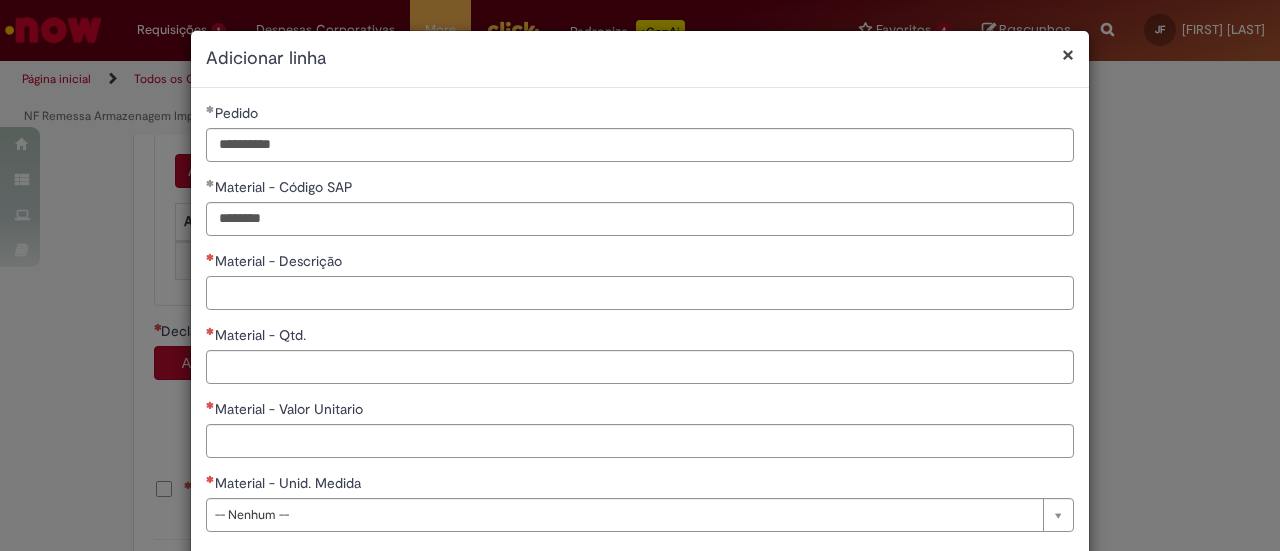 paste on "**********" 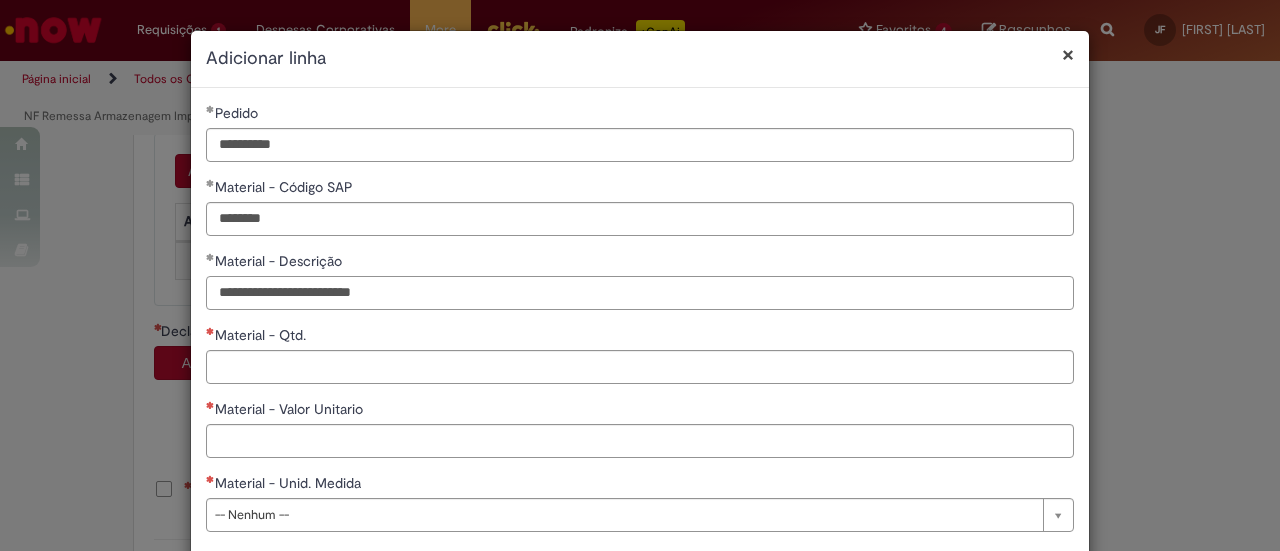 type on "**********" 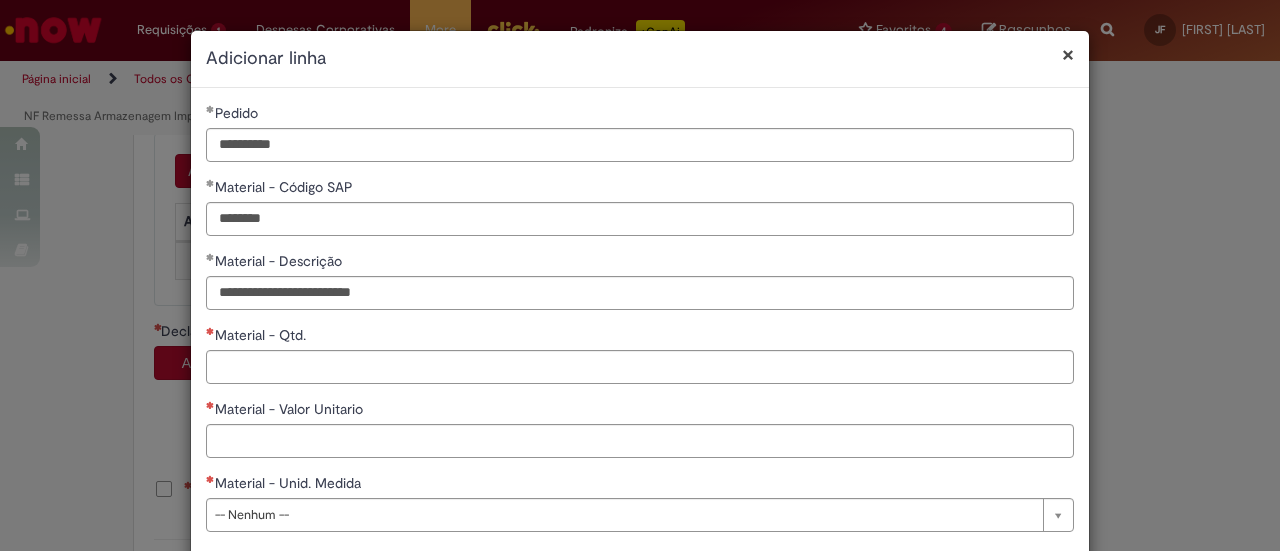 click on "**********" at bounding box center (640, 325) 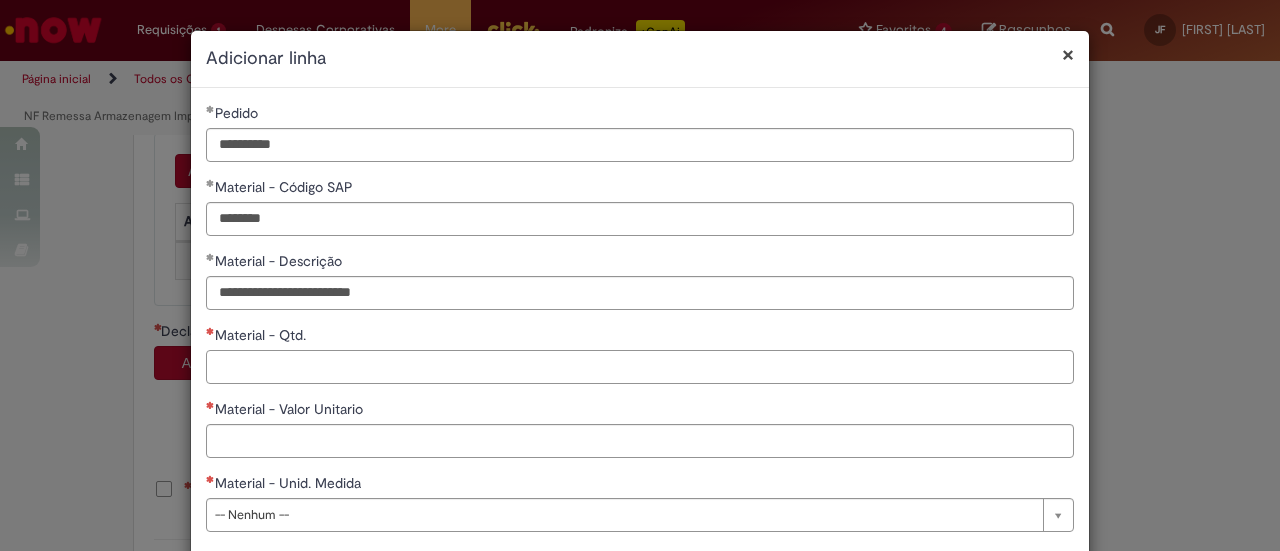 click on "Material - Qtd." at bounding box center (640, 367) 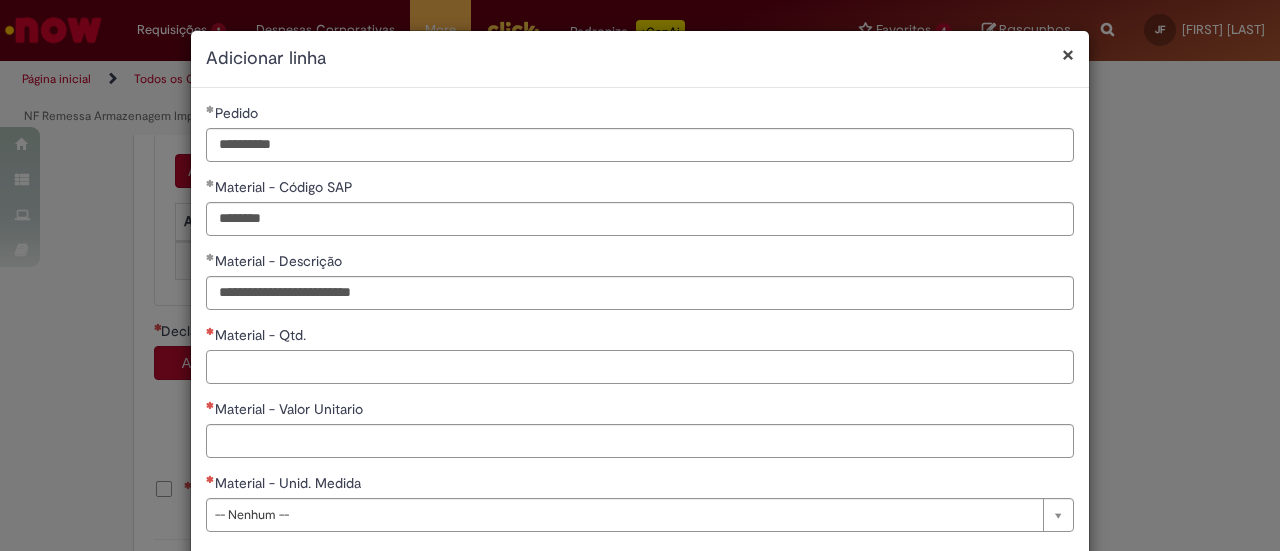 paste on "******" 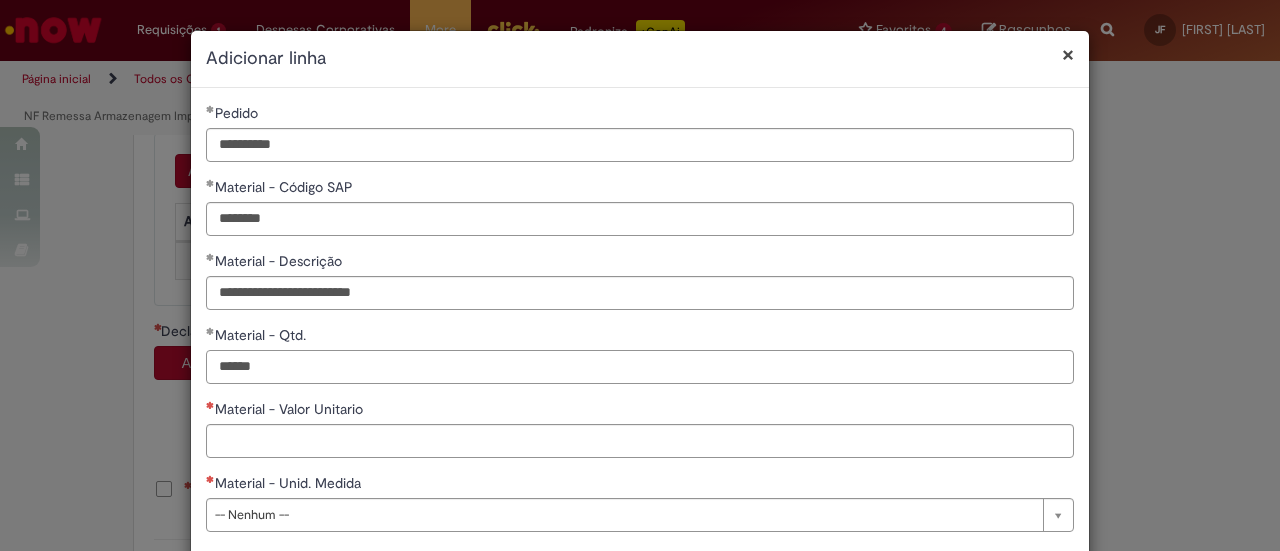 type on "******" 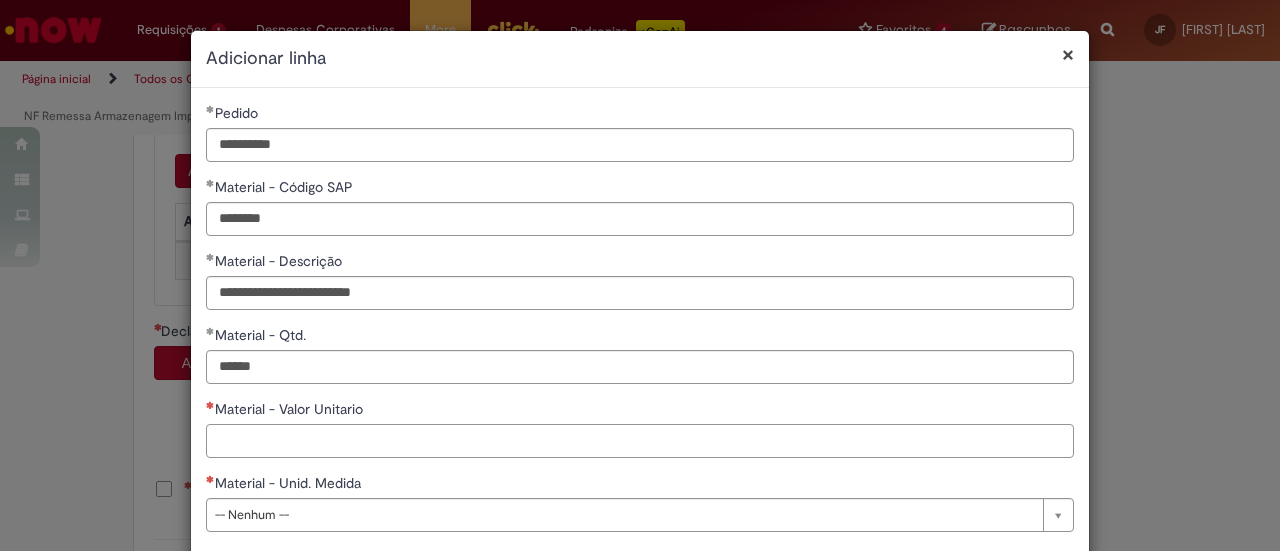 click on "Material - Valor Unitario" at bounding box center (640, 441) 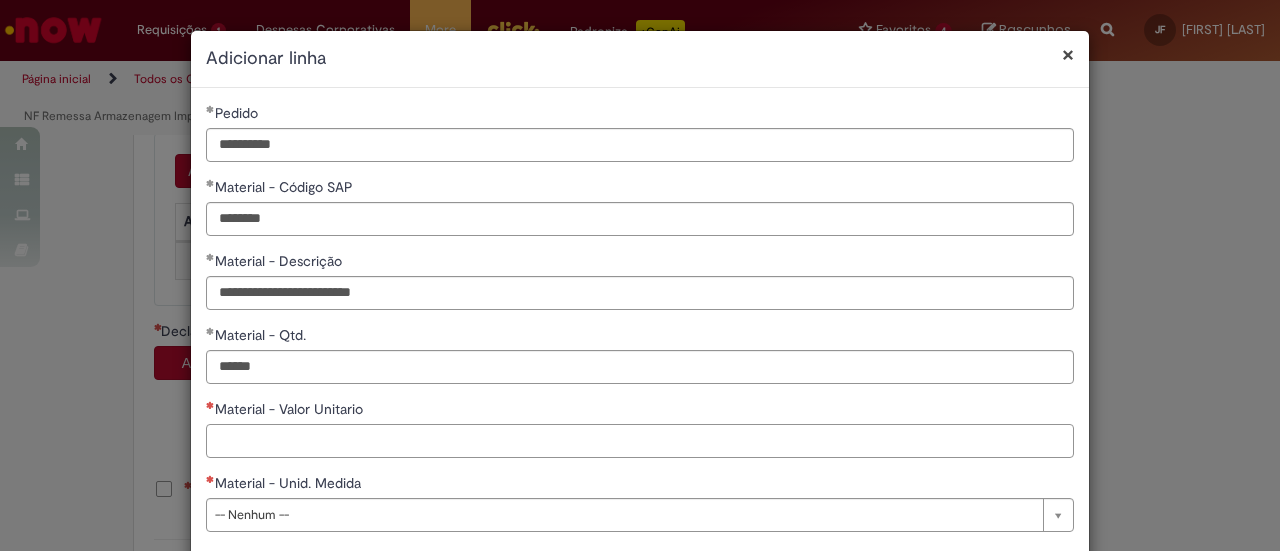 paste on "****" 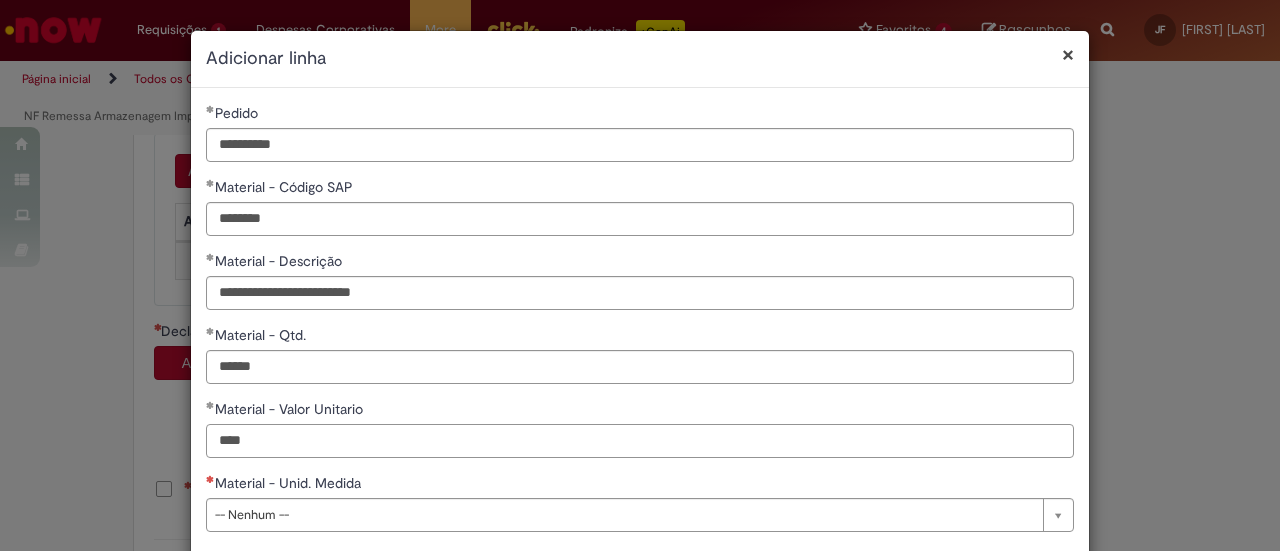 type on "****" 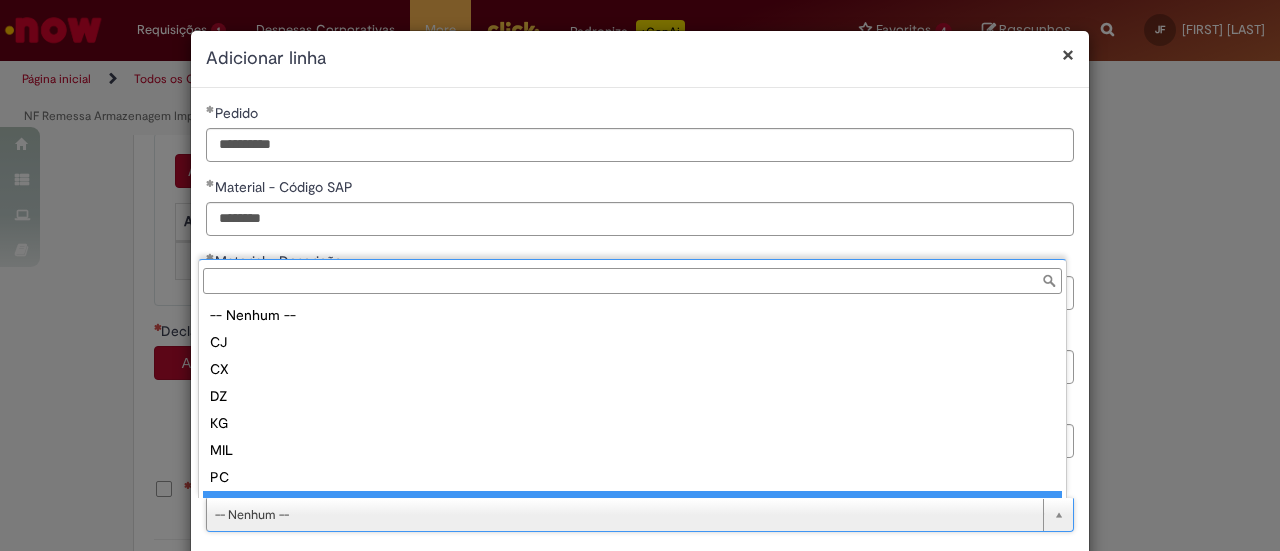 scroll, scrollTop: 16, scrollLeft: 0, axis: vertical 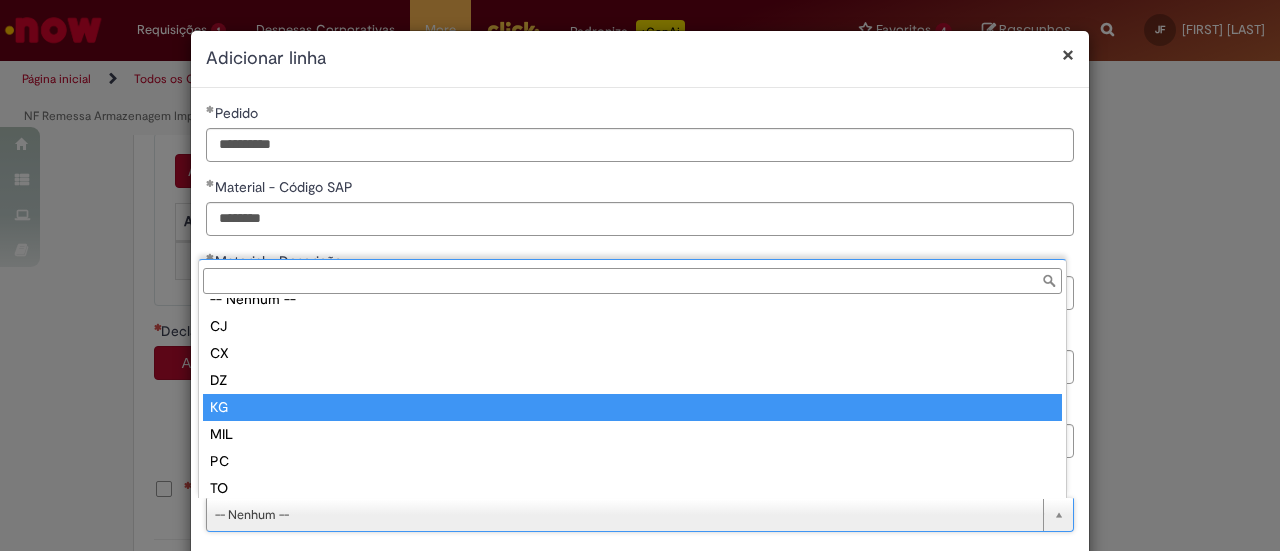 type on "**" 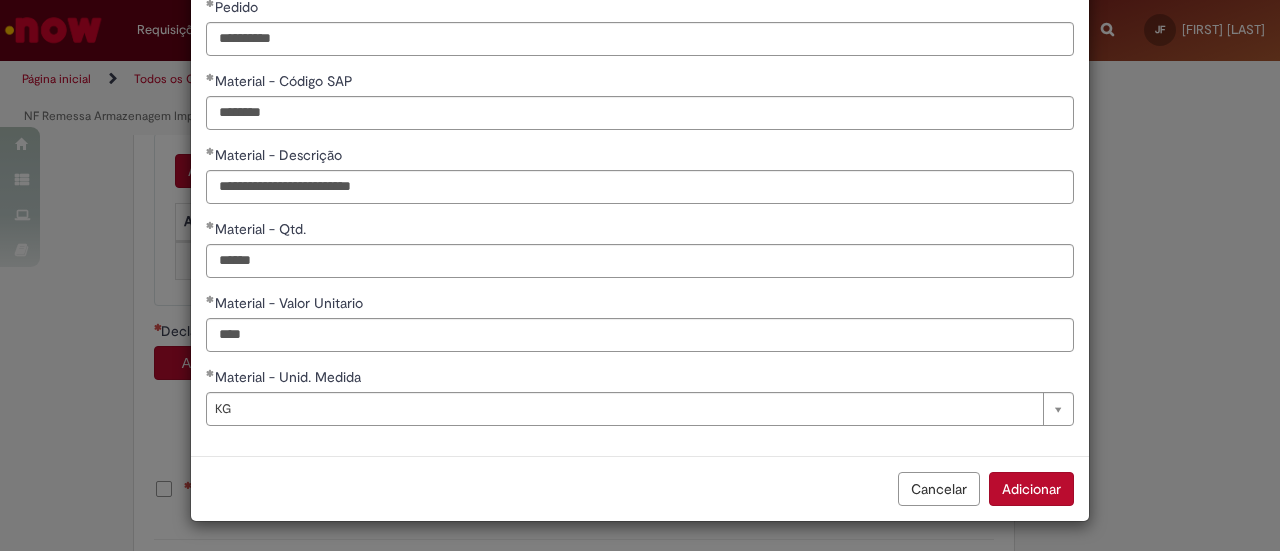 click on "Adicionar" at bounding box center [1031, 489] 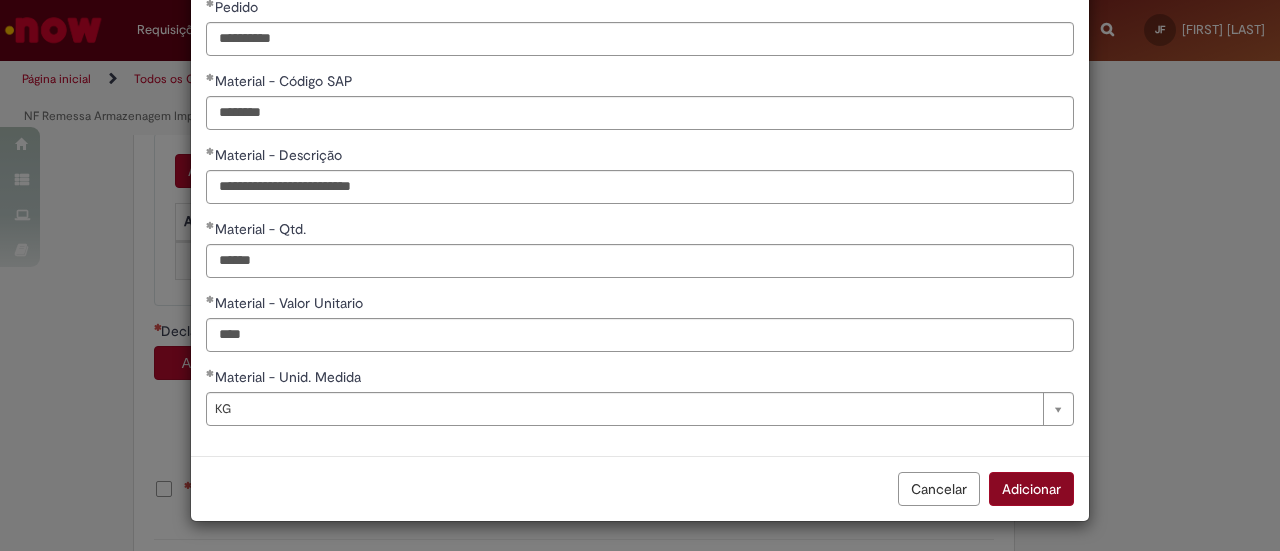 scroll, scrollTop: 104, scrollLeft: 0, axis: vertical 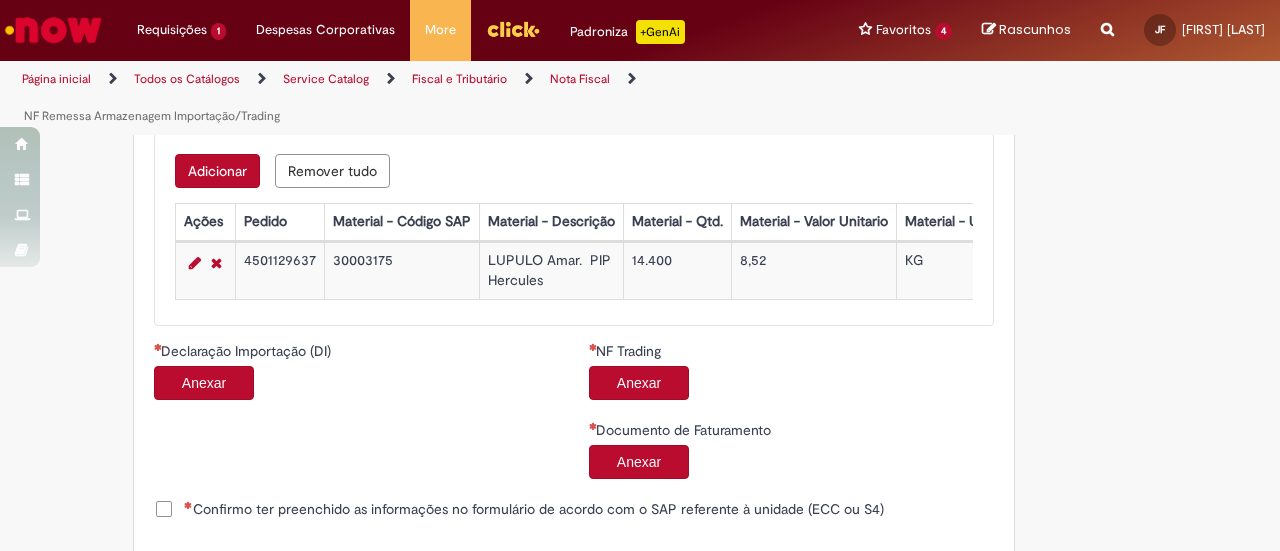 click on "4501129637" at bounding box center [279, 270] 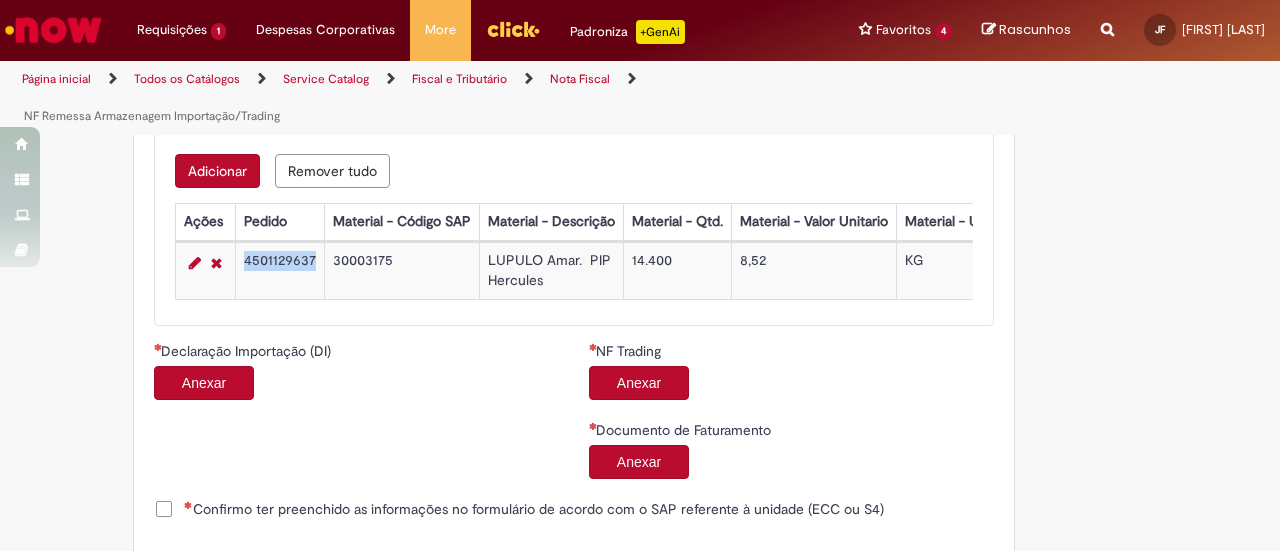 click on "4501129637" at bounding box center (279, 270) 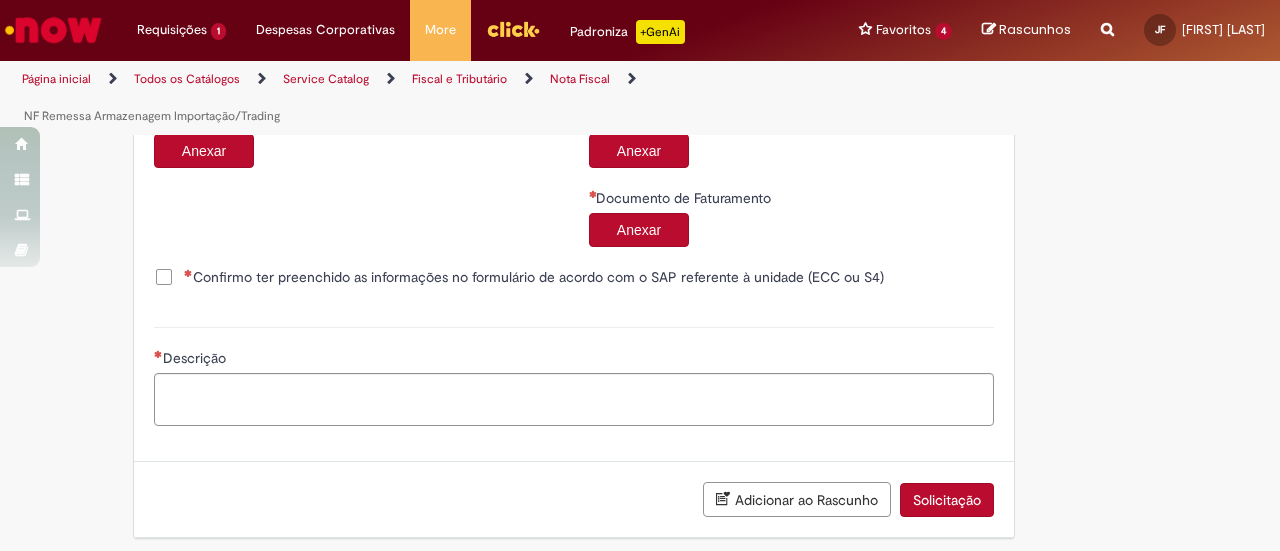 scroll, scrollTop: 1521, scrollLeft: 0, axis: vertical 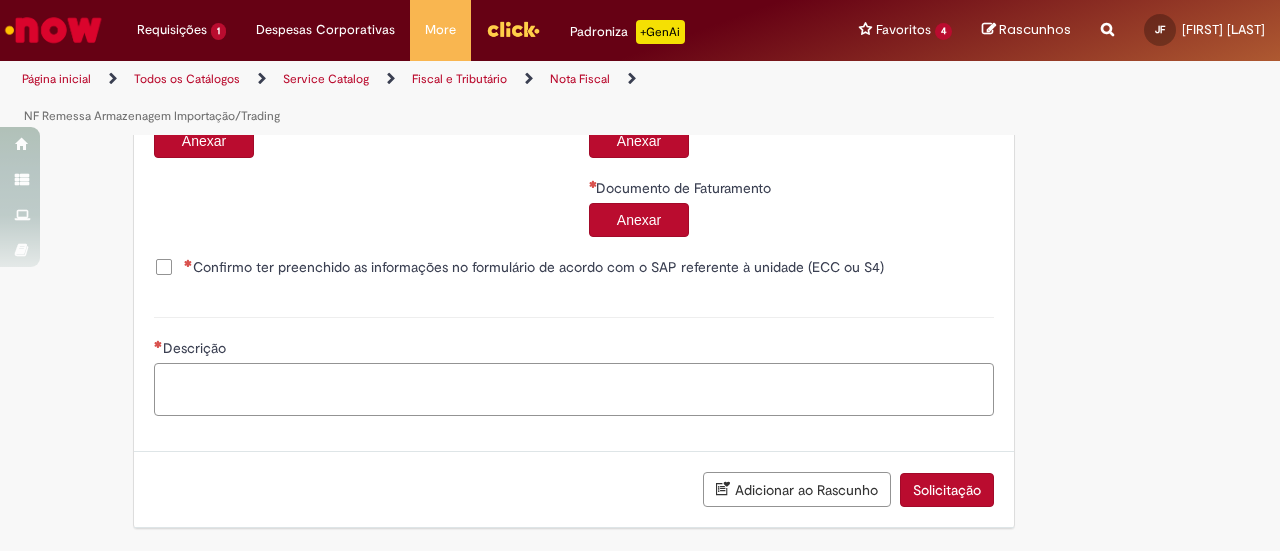 click on "Descrição" at bounding box center (574, 389) 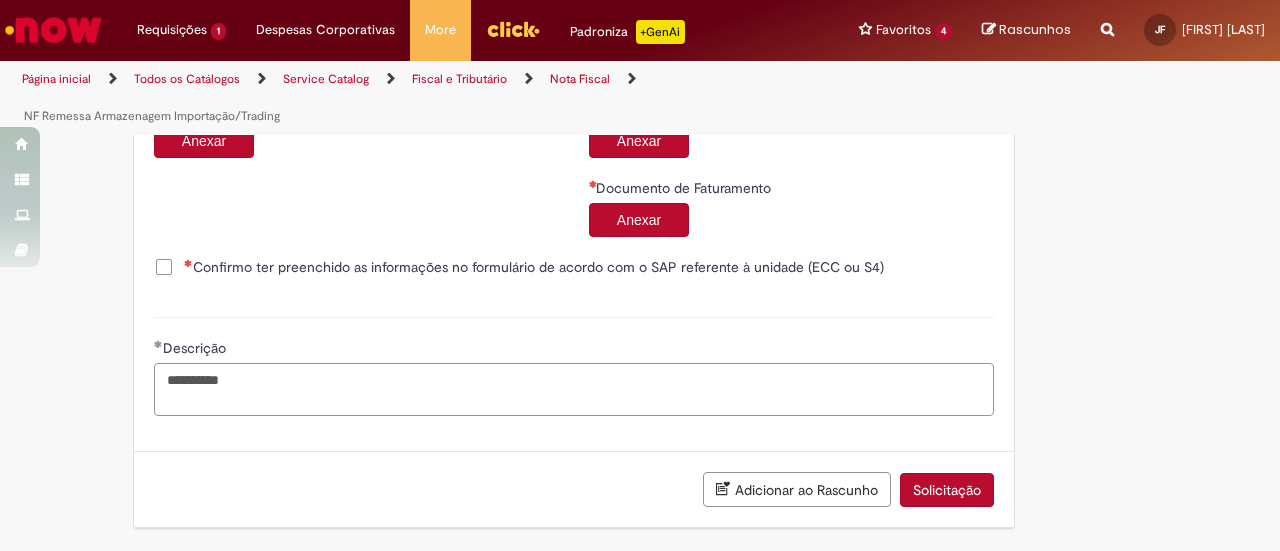 type on "**********" 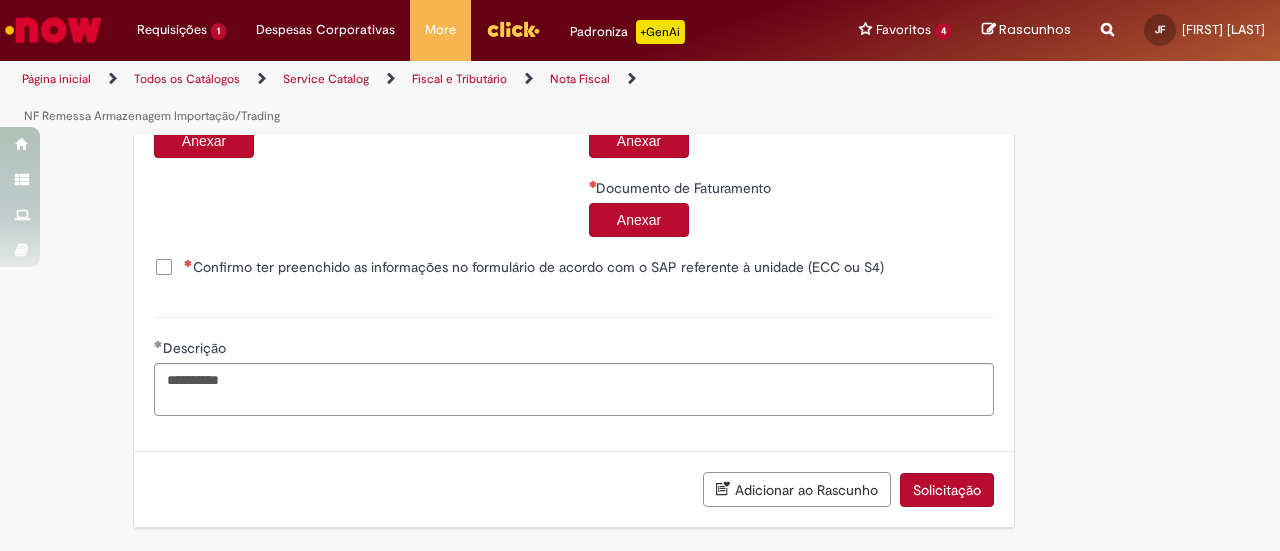 click on "Confirmo ter preenchido as informações no formulário de acordo com o SAP referente à unidade (ECC ou S4)" at bounding box center [534, 267] 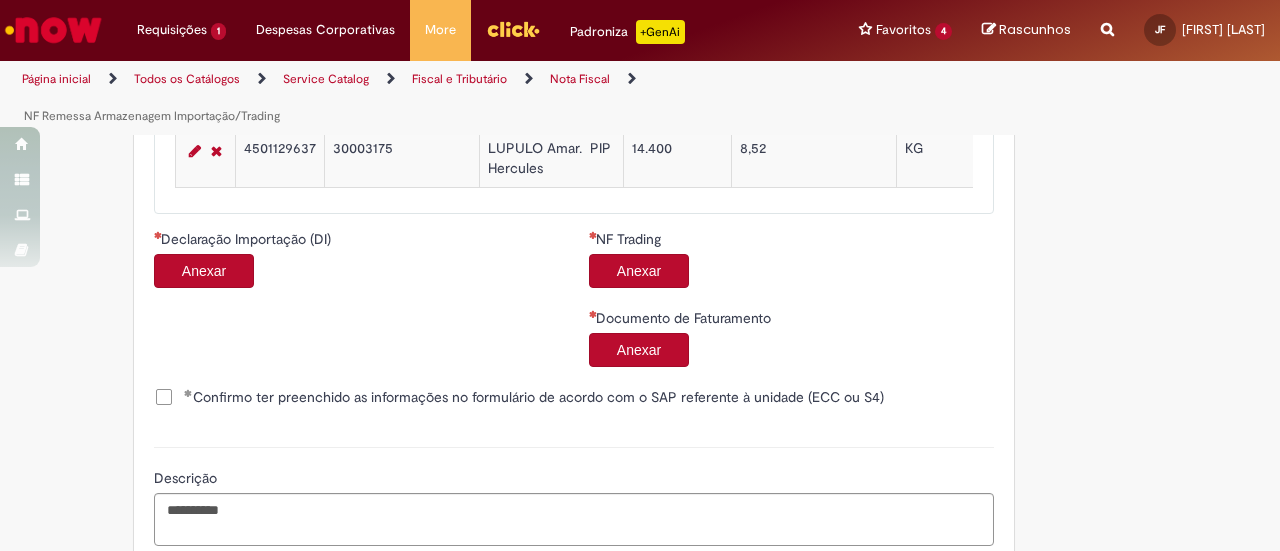 scroll, scrollTop: 1271, scrollLeft: 0, axis: vertical 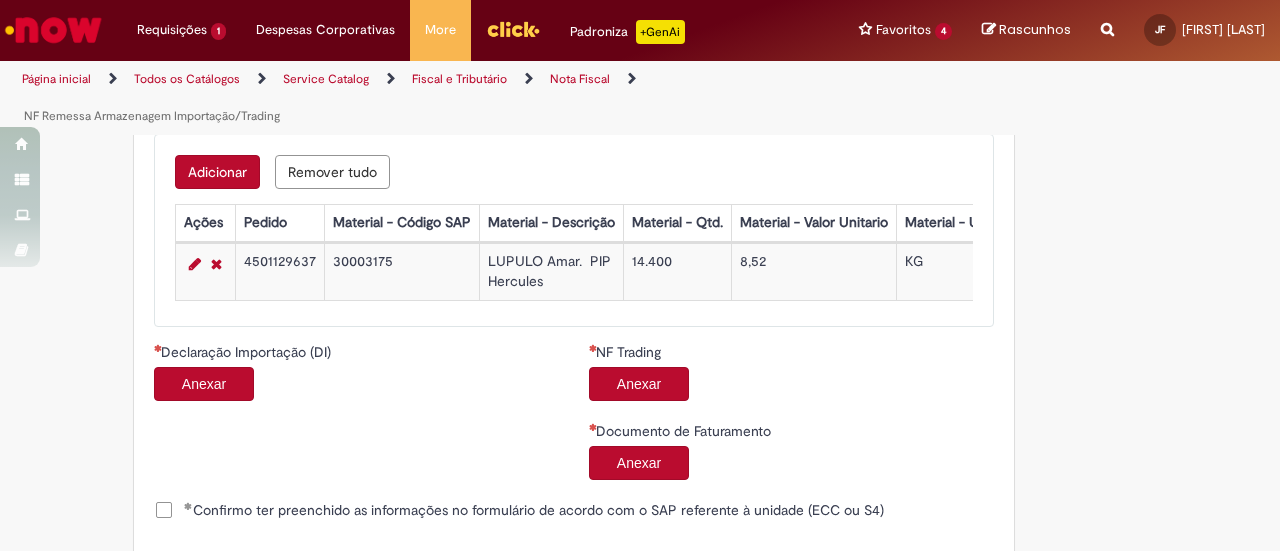 click on "Anexar" at bounding box center [204, 384] 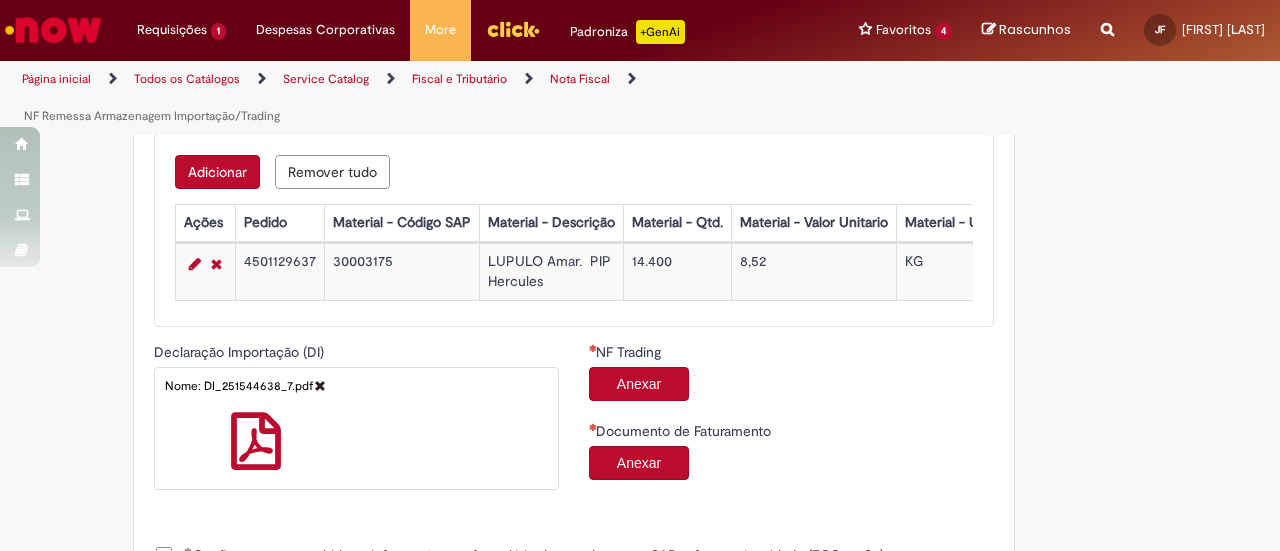 click on "Anexar" at bounding box center [639, 384] 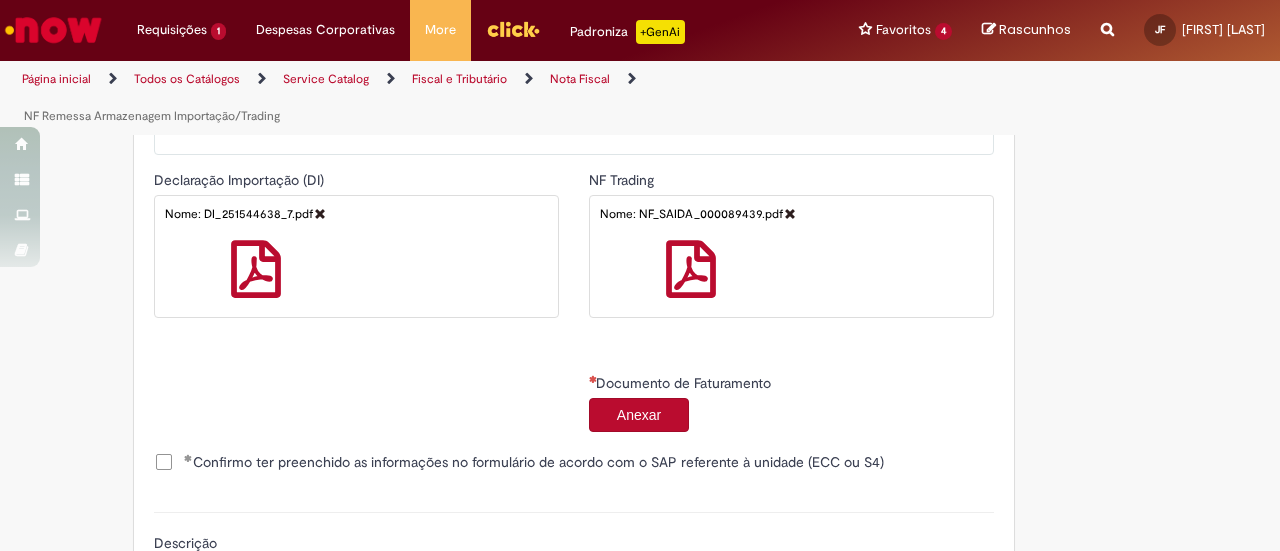 scroll, scrollTop: 1645, scrollLeft: 0, axis: vertical 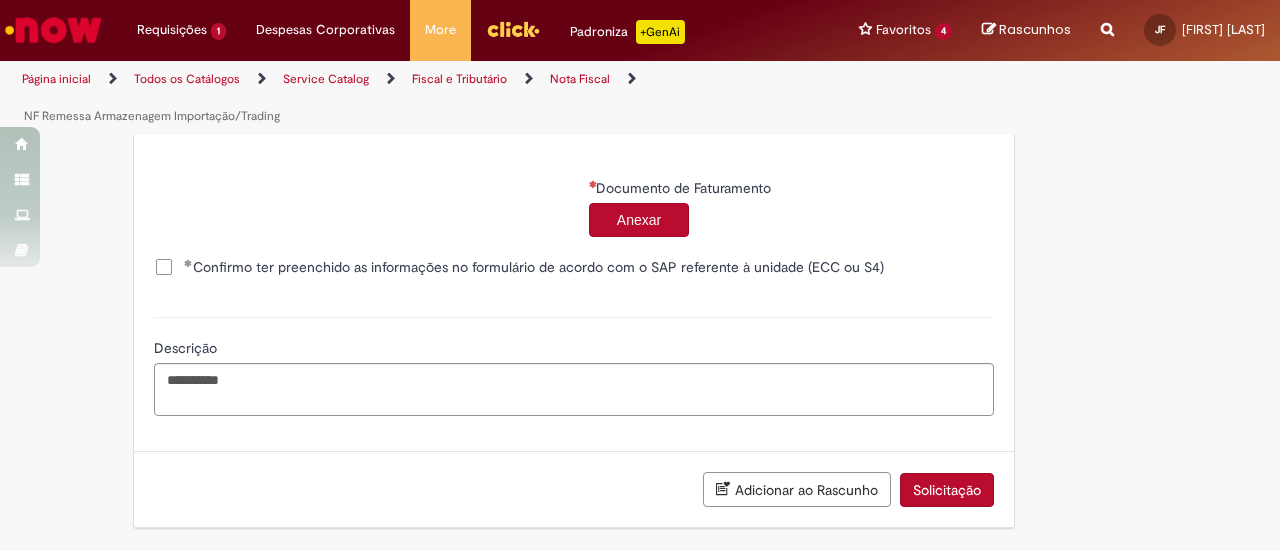 click on "Anexar" at bounding box center [639, 220] 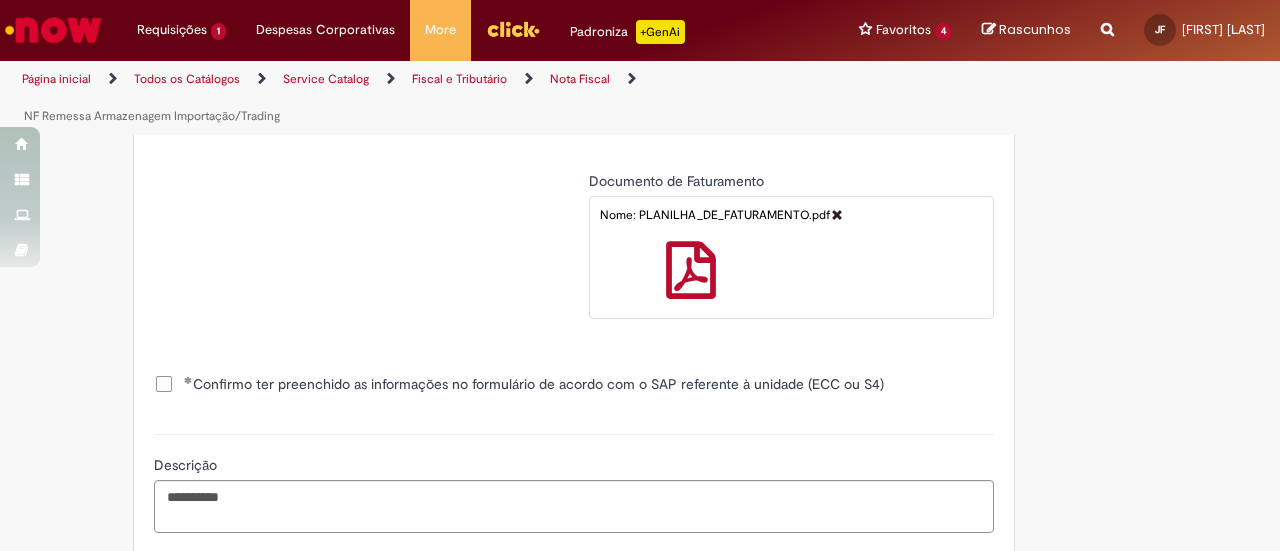 scroll, scrollTop: 1768, scrollLeft: 0, axis: vertical 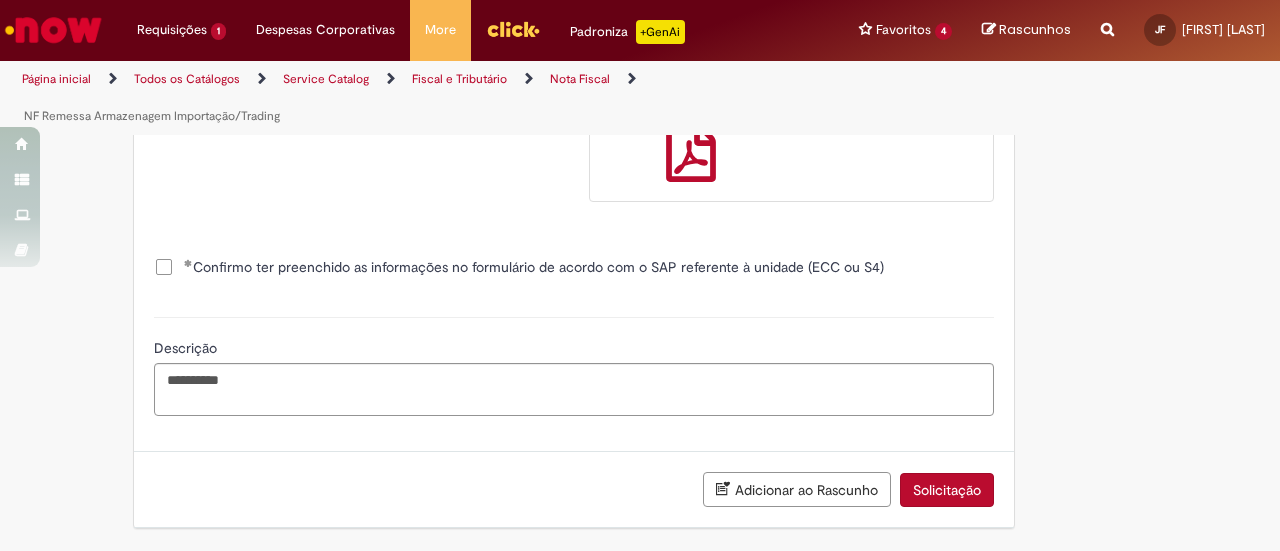 click on "Solicitação" at bounding box center (947, 490) 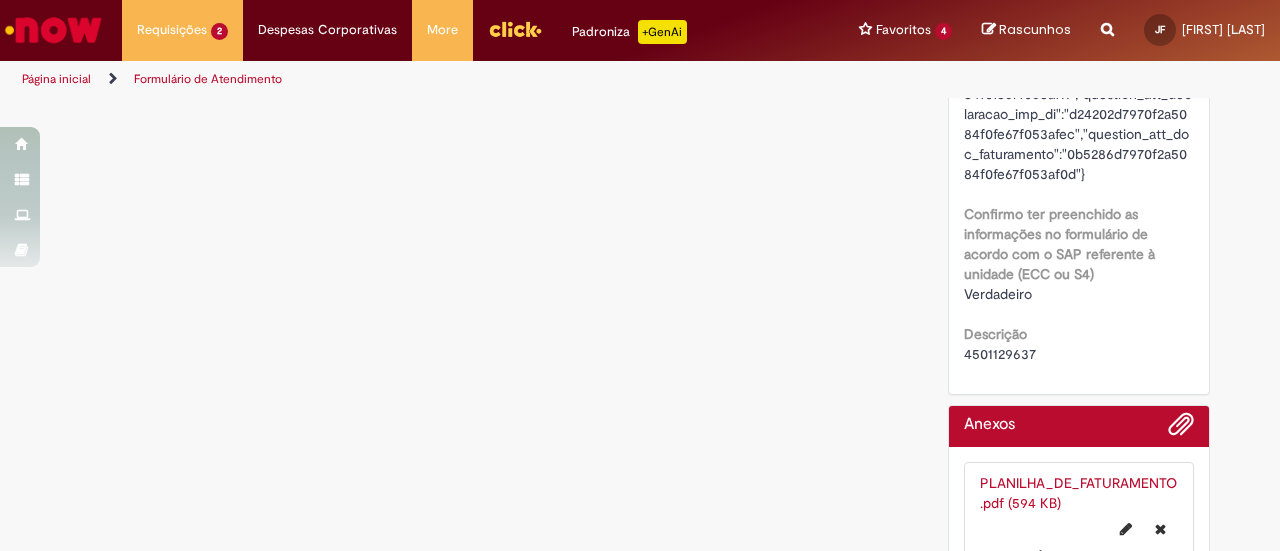 scroll, scrollTop: 0, scrollLeft: 0, axis: both 